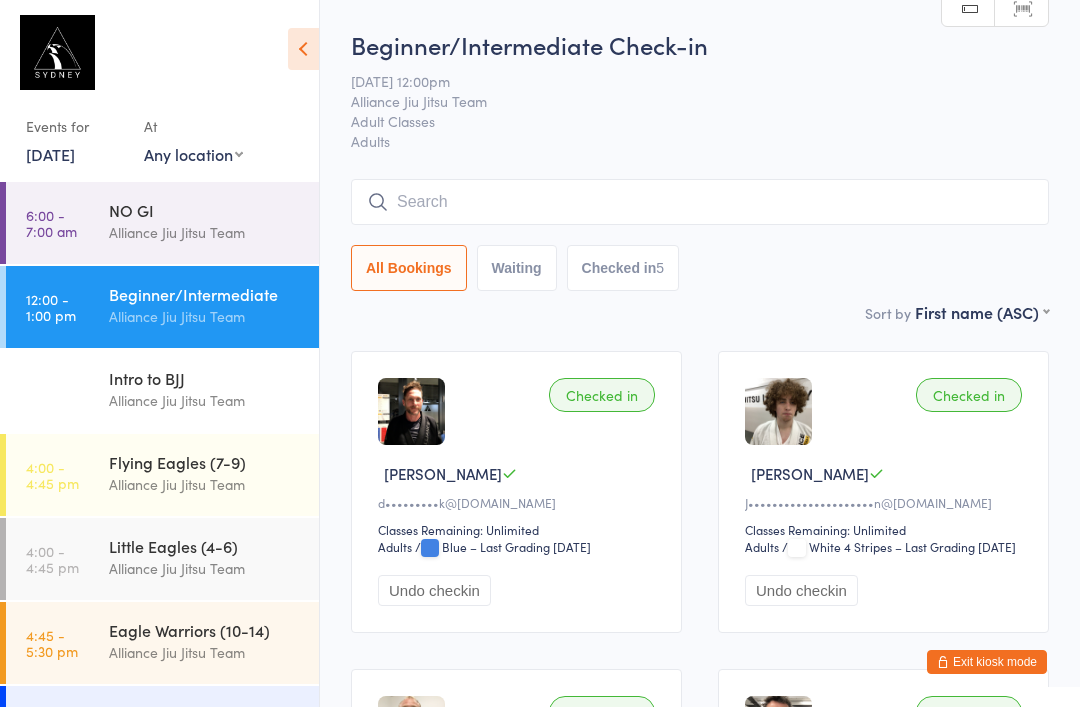 scroll, scrollTop: 181, scrollLeft: 0, axis: vertical 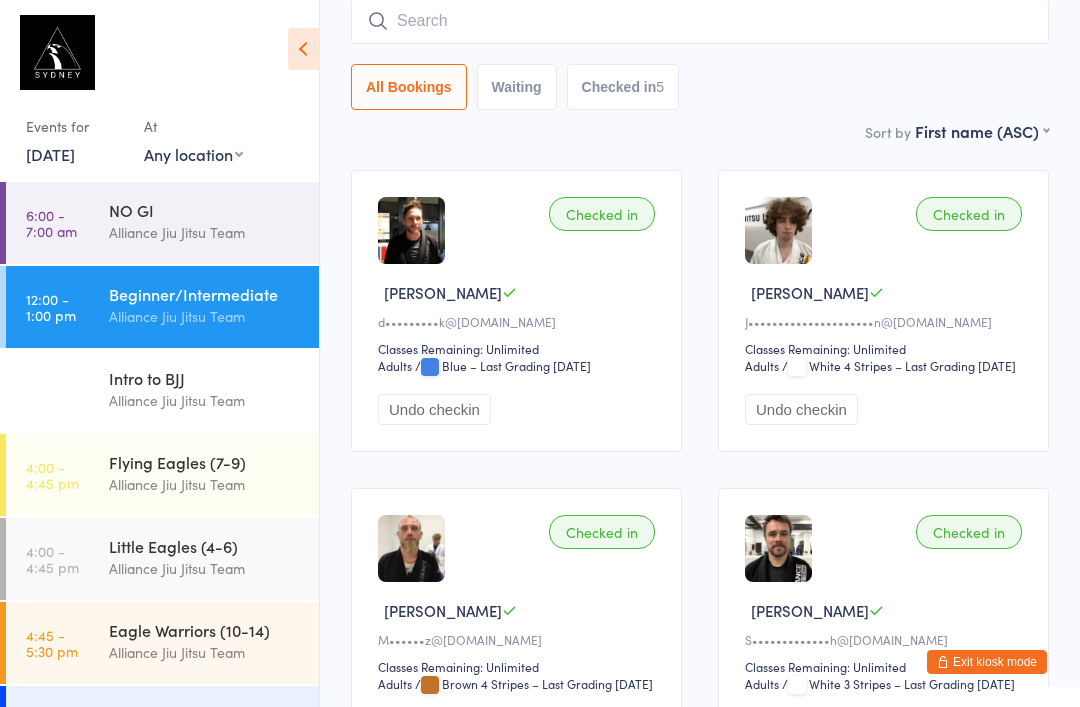 click on "Flying Eagles (7-9) Alliance Jiu Jitsu Team" at bounding box center (214, 473) 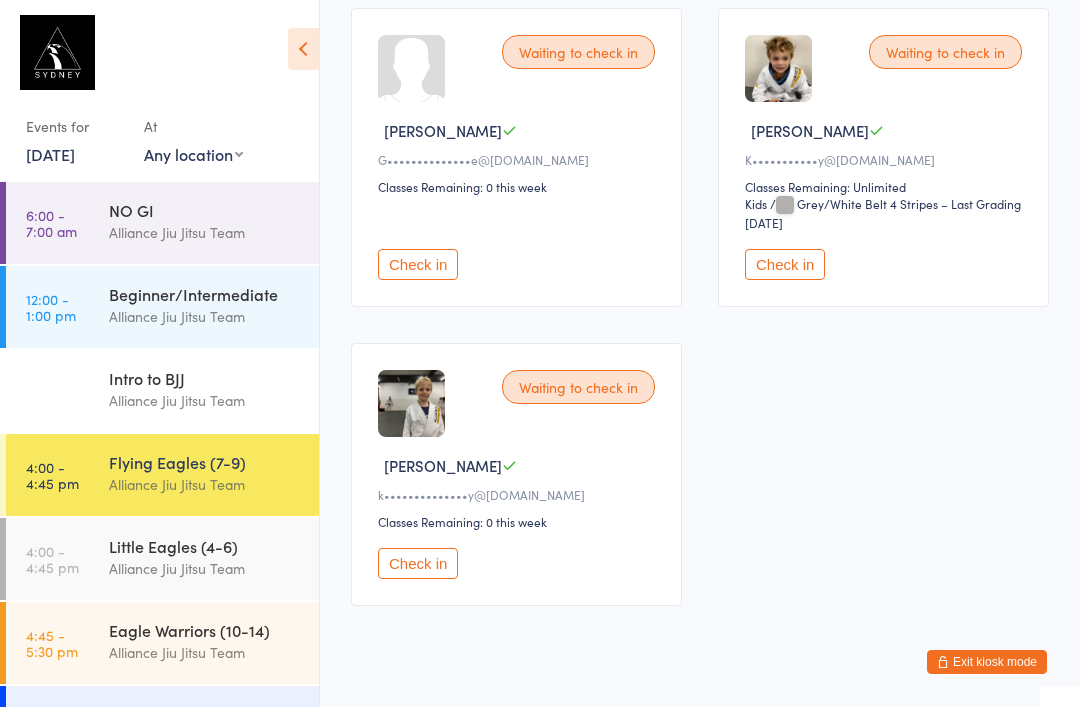 scroll, scrollTop: 349, scrollLeft: 0, axis: vertical 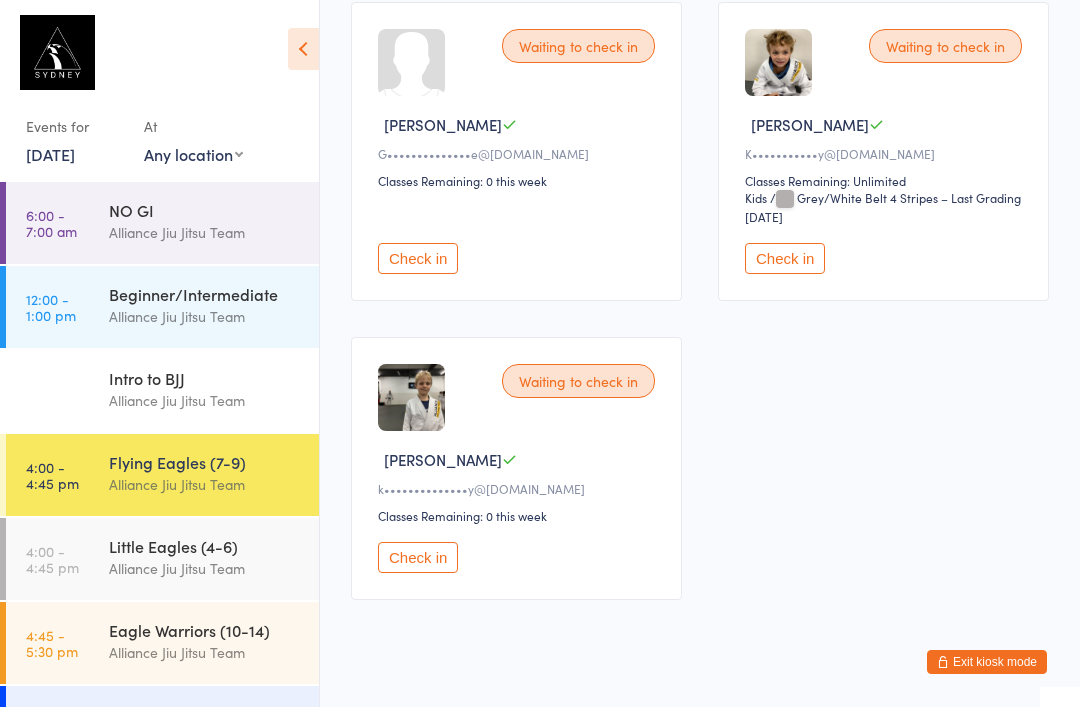click on "Little Eagles (4-6)" at bounding box center [205, 546] 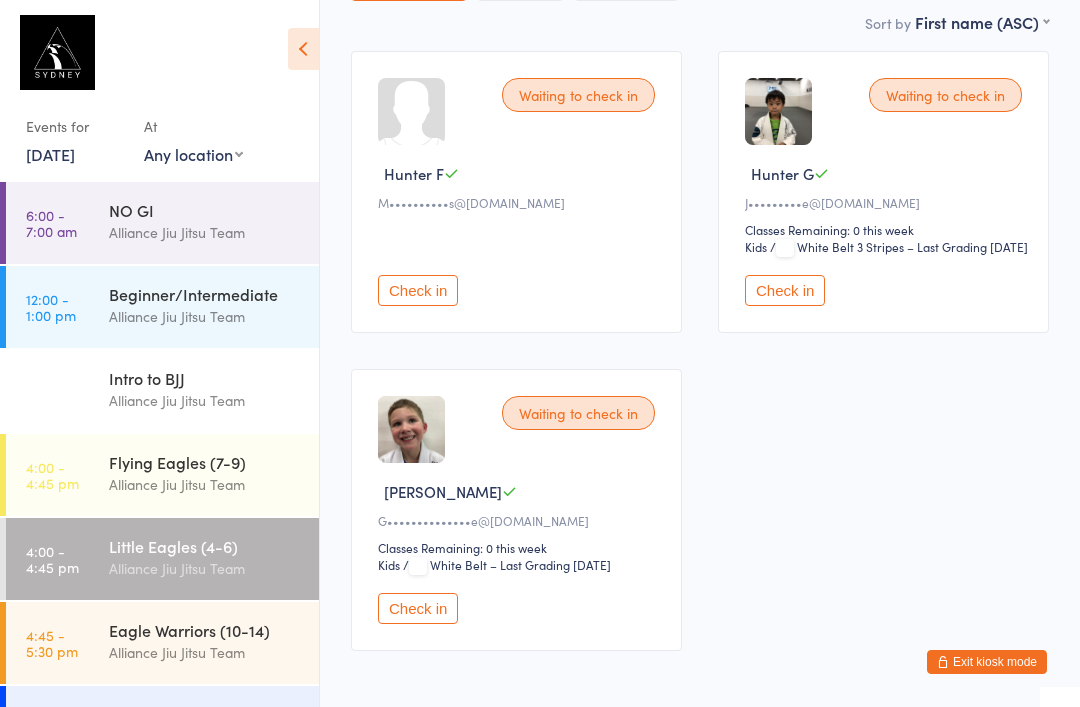 scroll, scrollTop: 292, scrollLeft: 0, axis: vertical 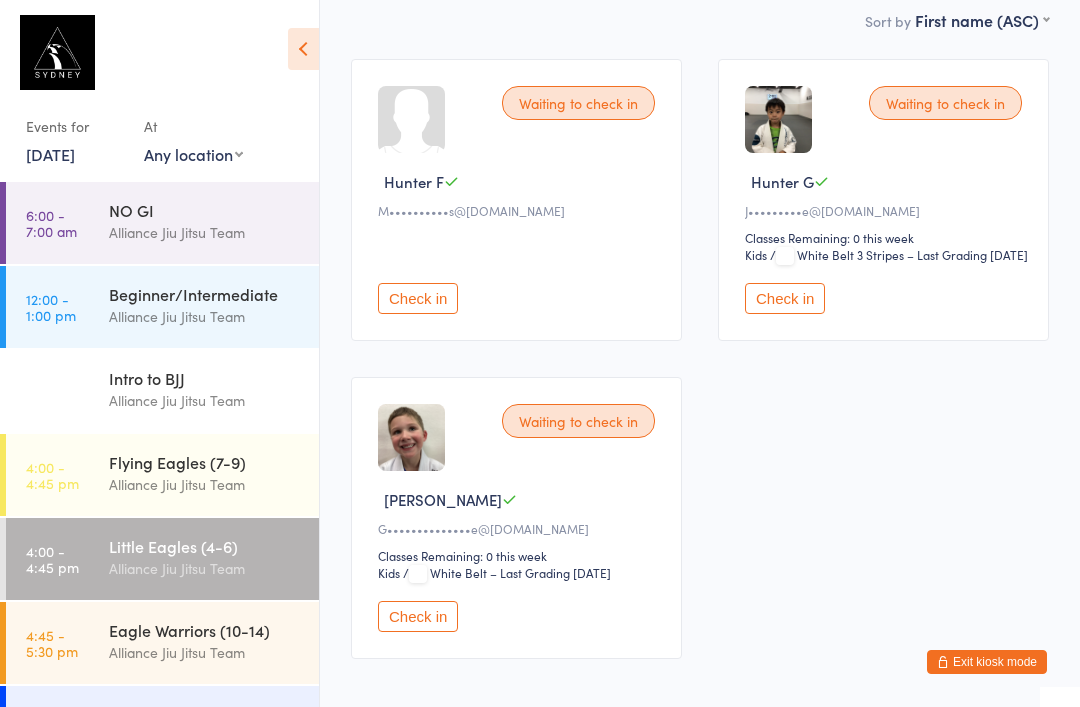 click on "Alliance Jiu Jitsu Team" at bounding box center [205, 484] 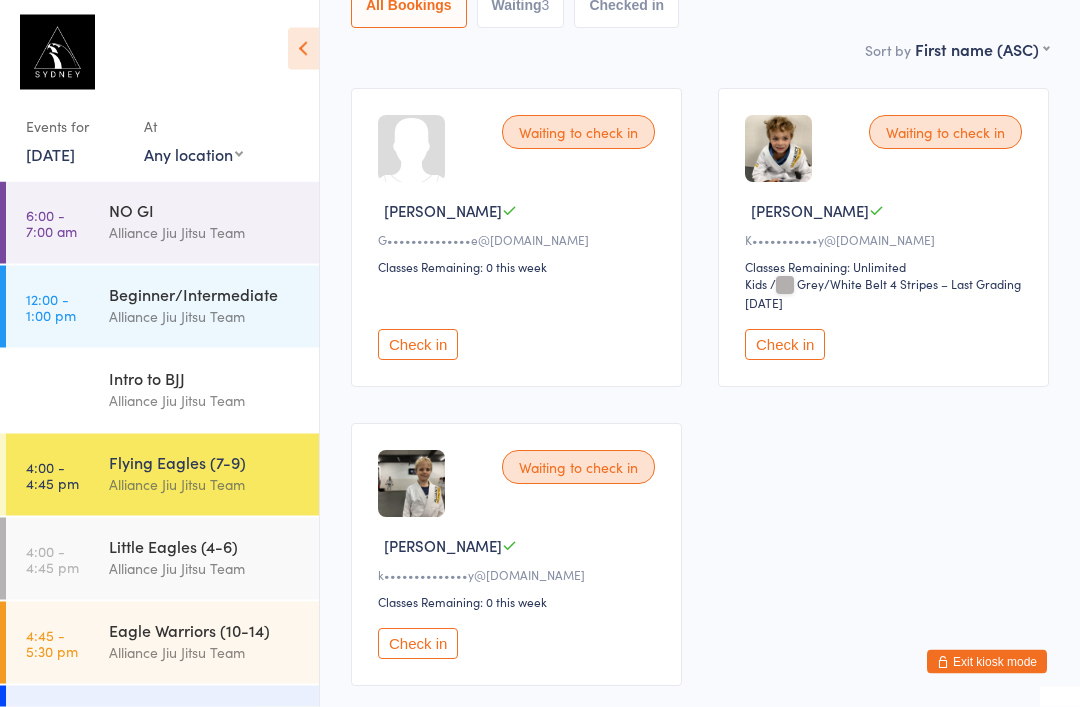 scroll, scrollTop: 267, scrollLeft: 0, axis: vertical 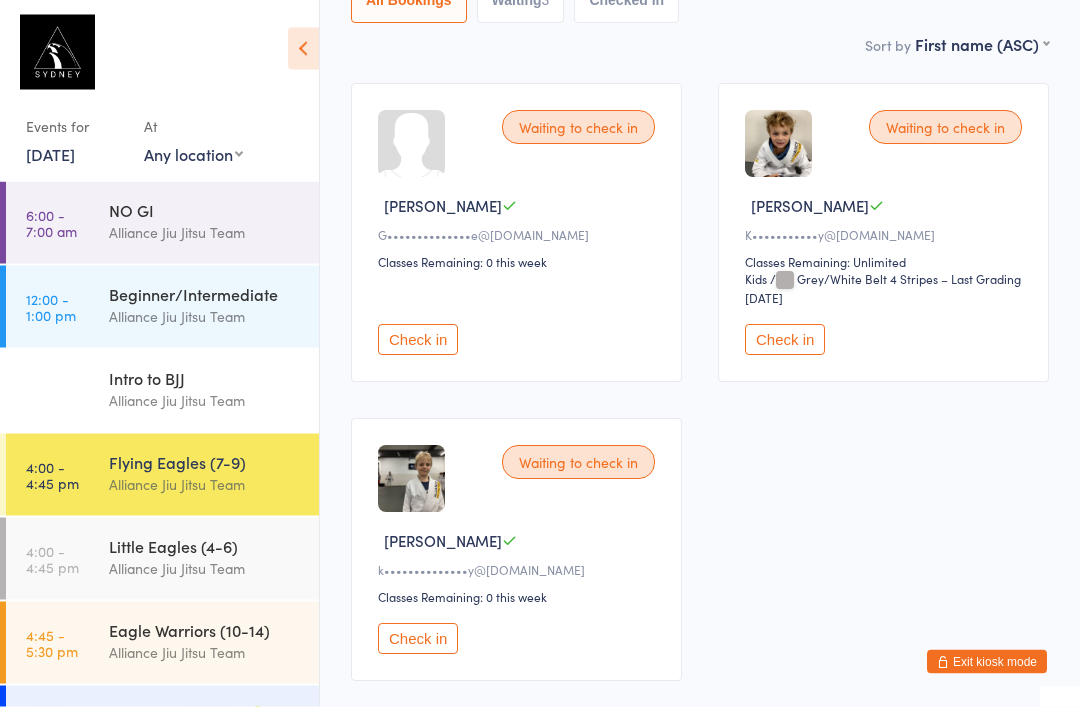 click on "Alliance Jiu Jitsu Team" at bounding box center [205, 568] 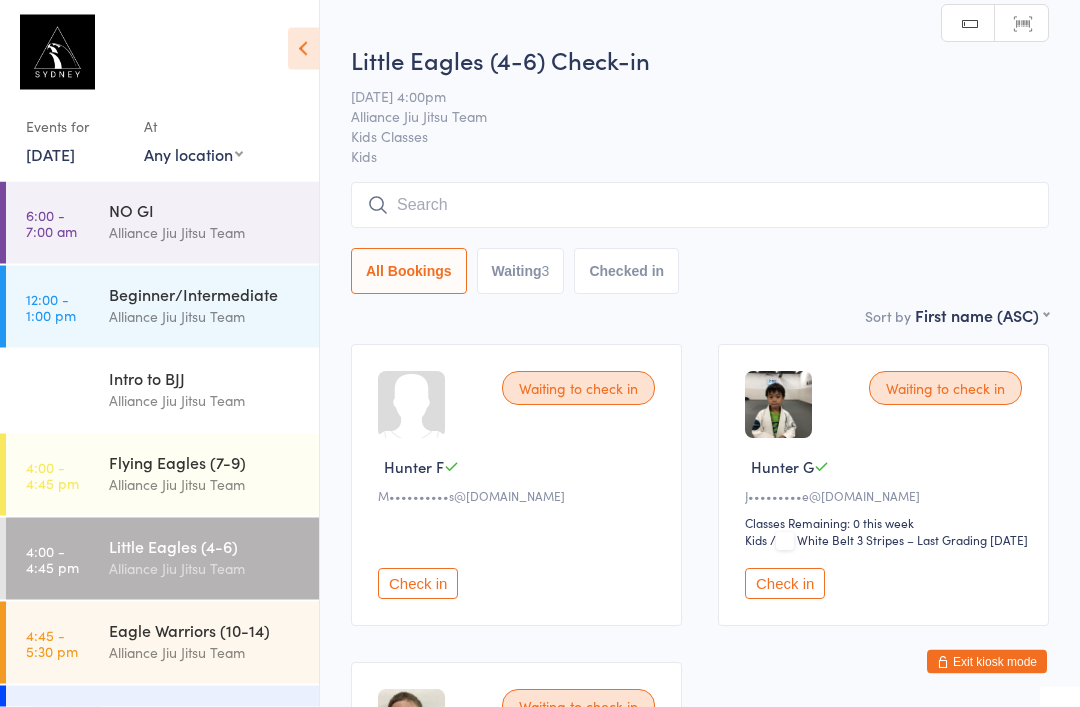 scroll, scrollTop: 0, scrollLeft: 0, axis: both 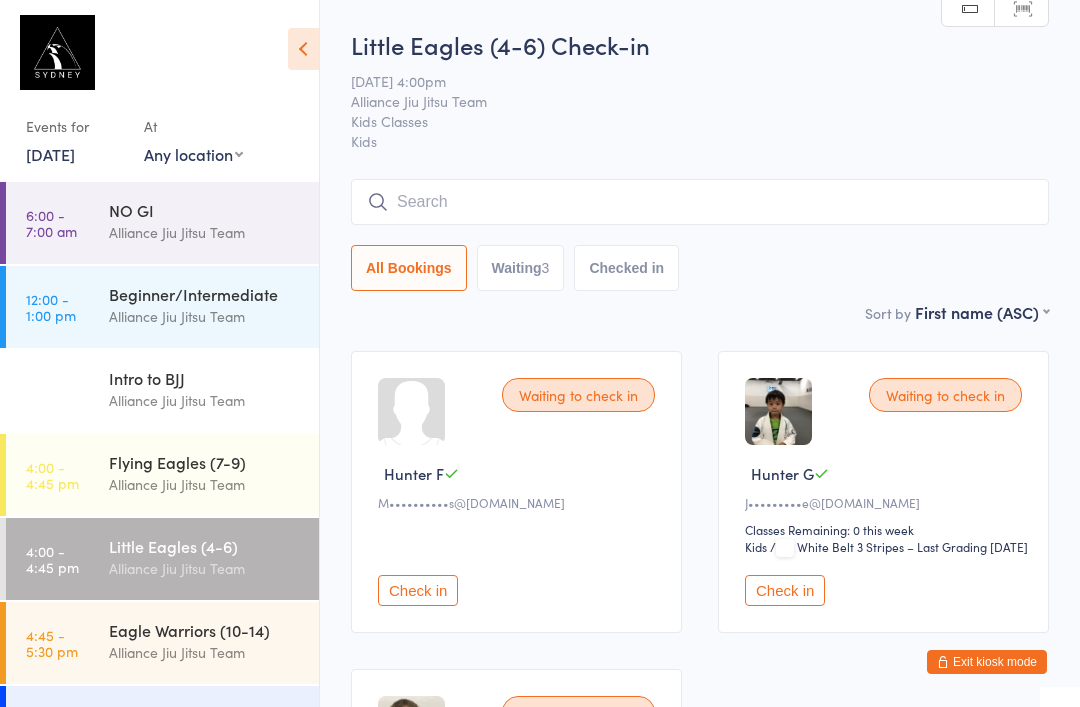 click on "Alliance Jiu Jitsu Team" at bounding box center (205, 400) 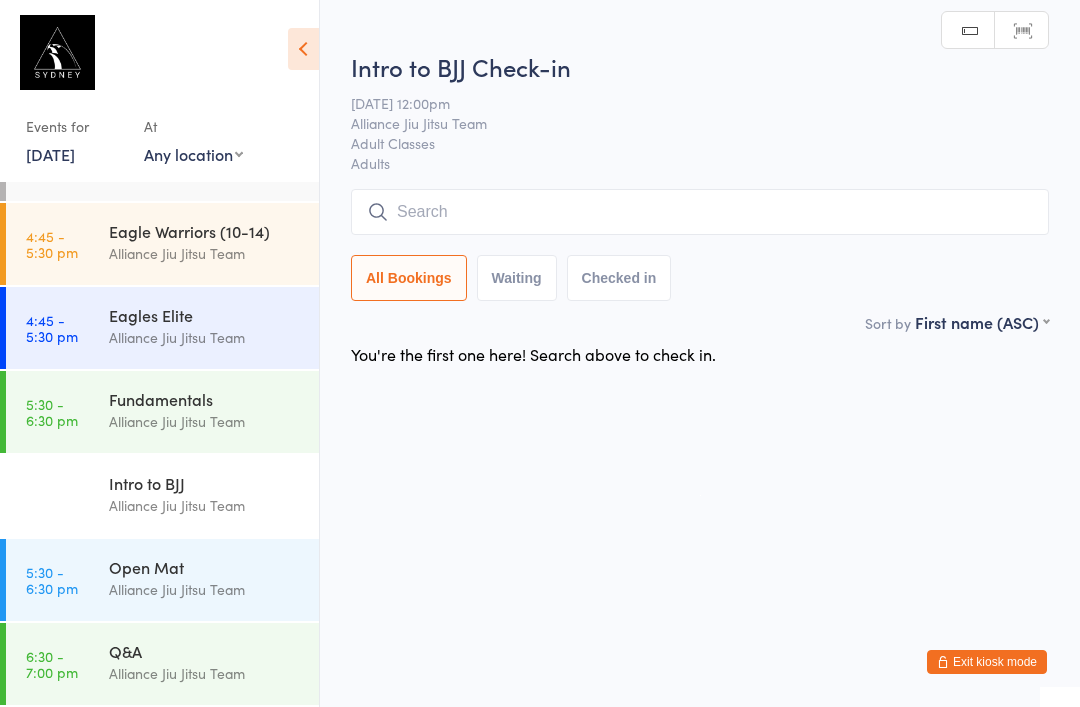 scroll, scrollTop: 399, scrollLeft: 0, axis: vertical 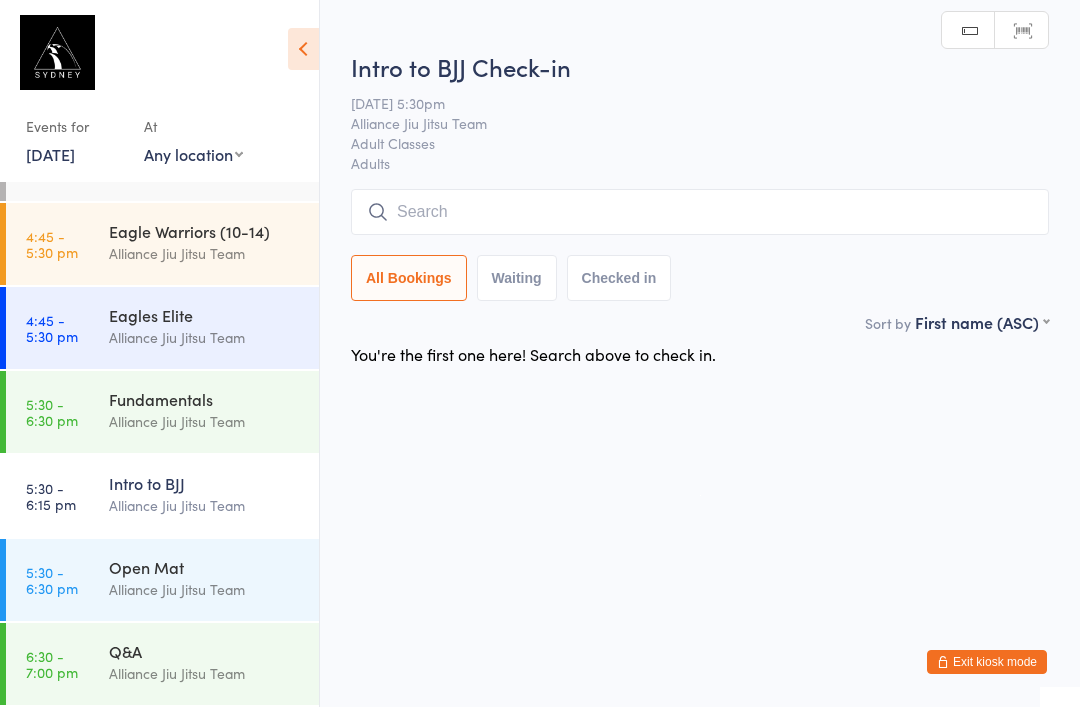 click on "Alliance Jiu Jitsu Team" at bounding box center (205, 589) 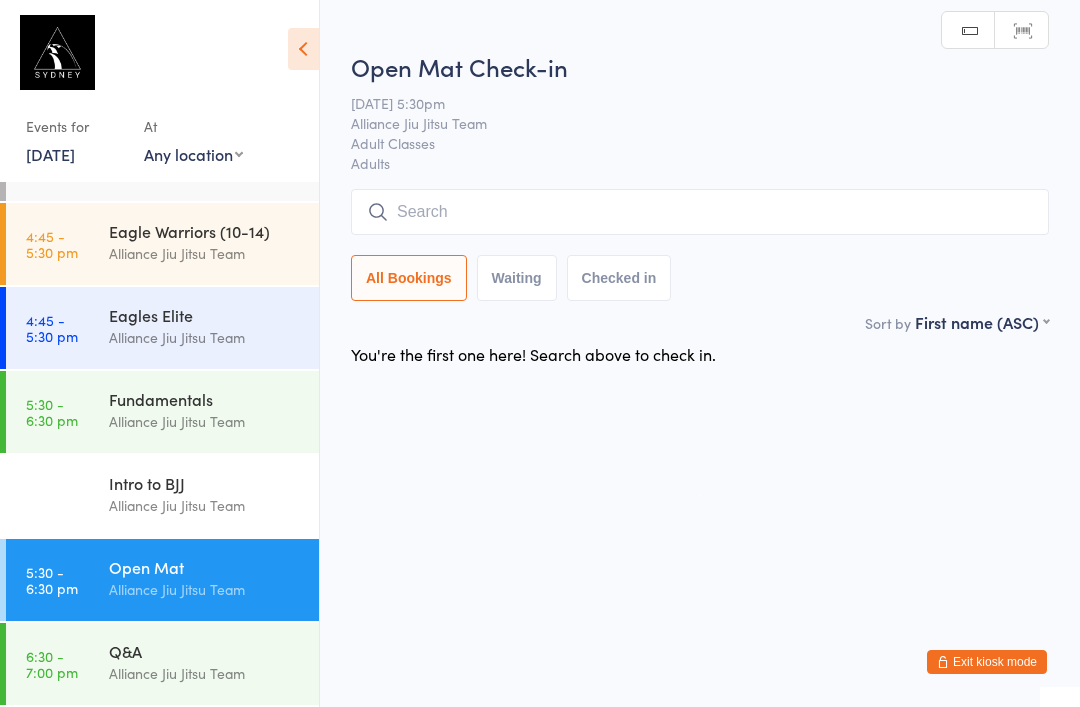 click on "Alliance Jiu Jitsu Team" at bounding box center [205, 673] 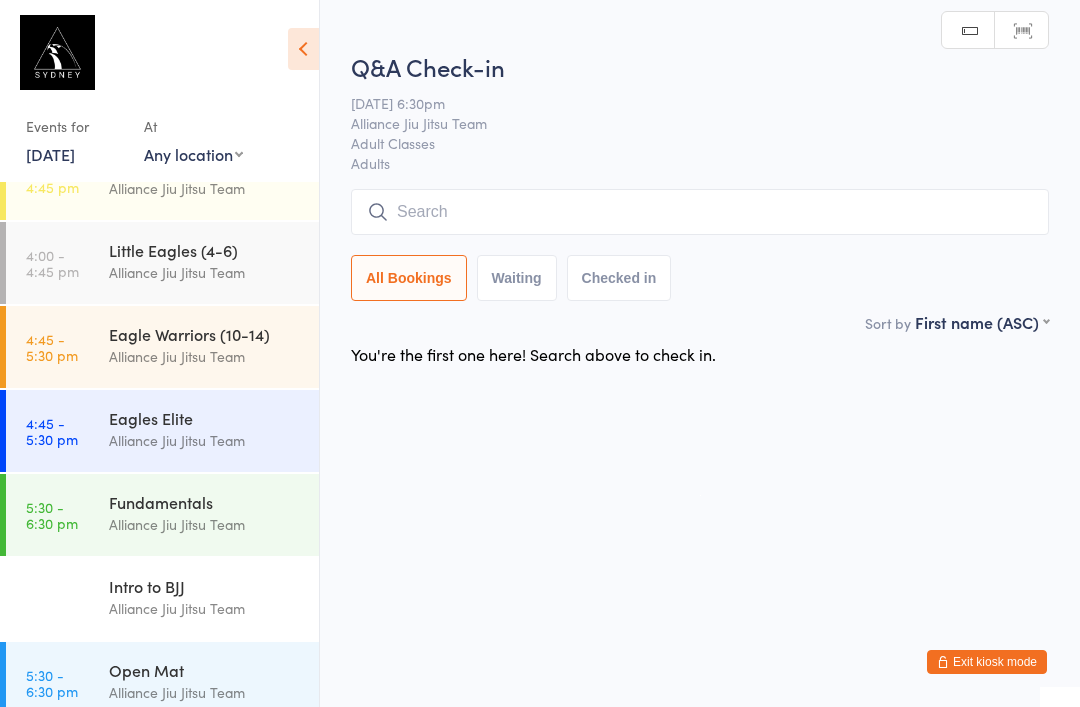 scroll, scrollTop: 282, scrollLeft: 0, axis: vertical 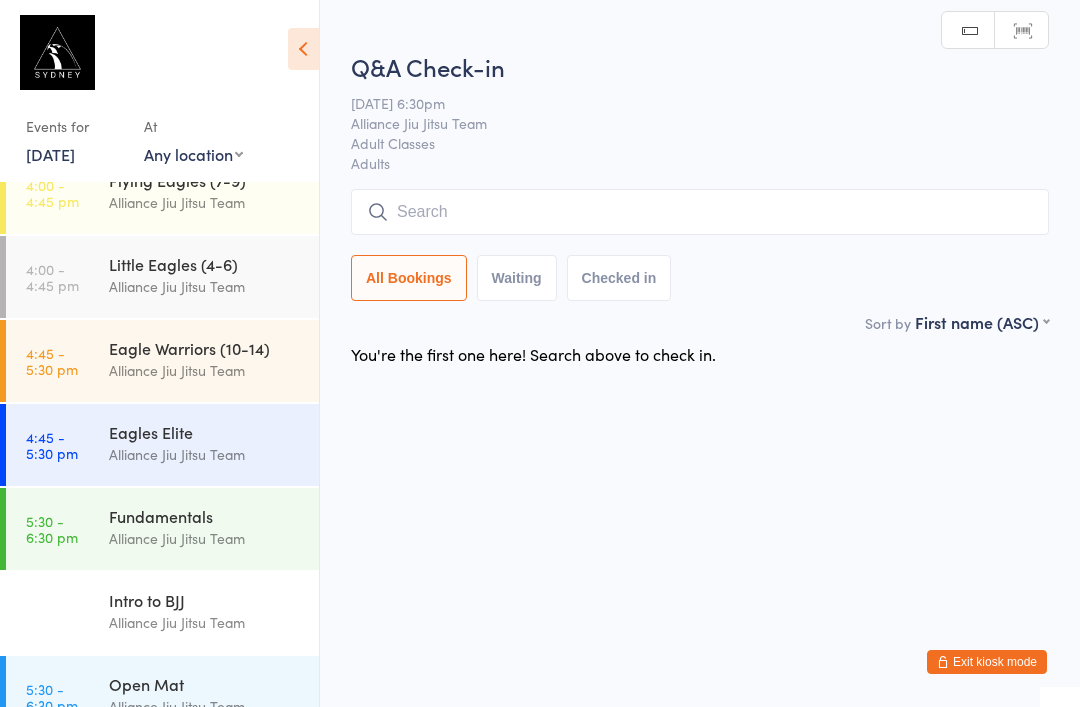 click on "Alliance Jiu Jitsu Team" at bounding box center (205, 538) 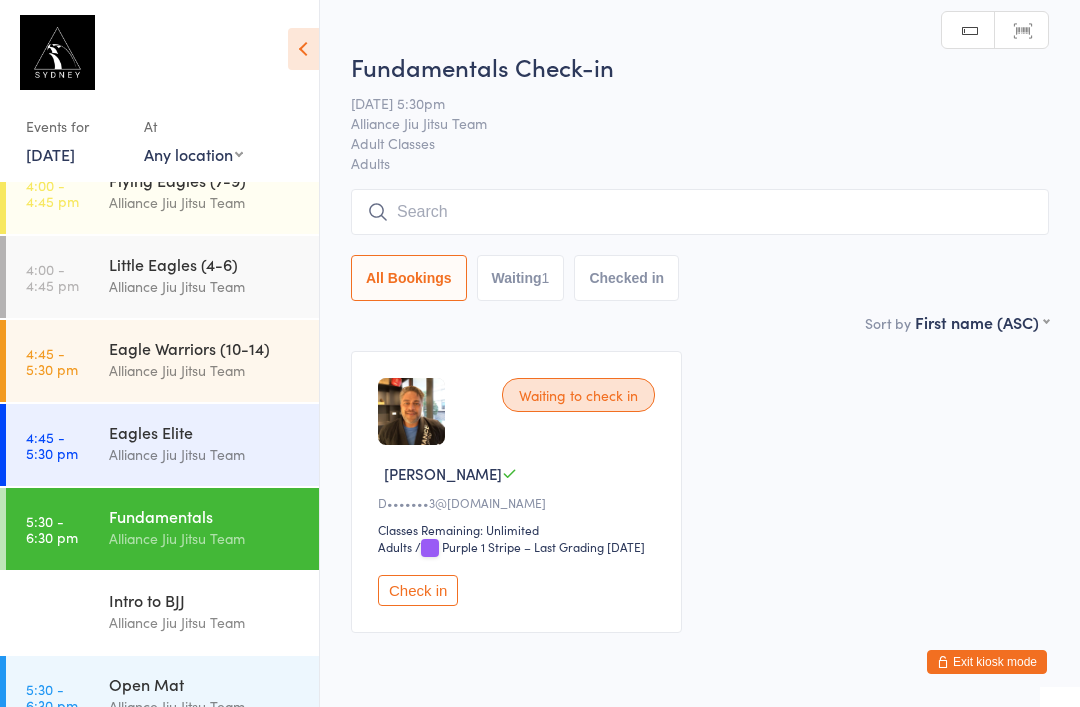 click on "Alliance Jiu Jitsu Team" at bounding box center (205, 454) 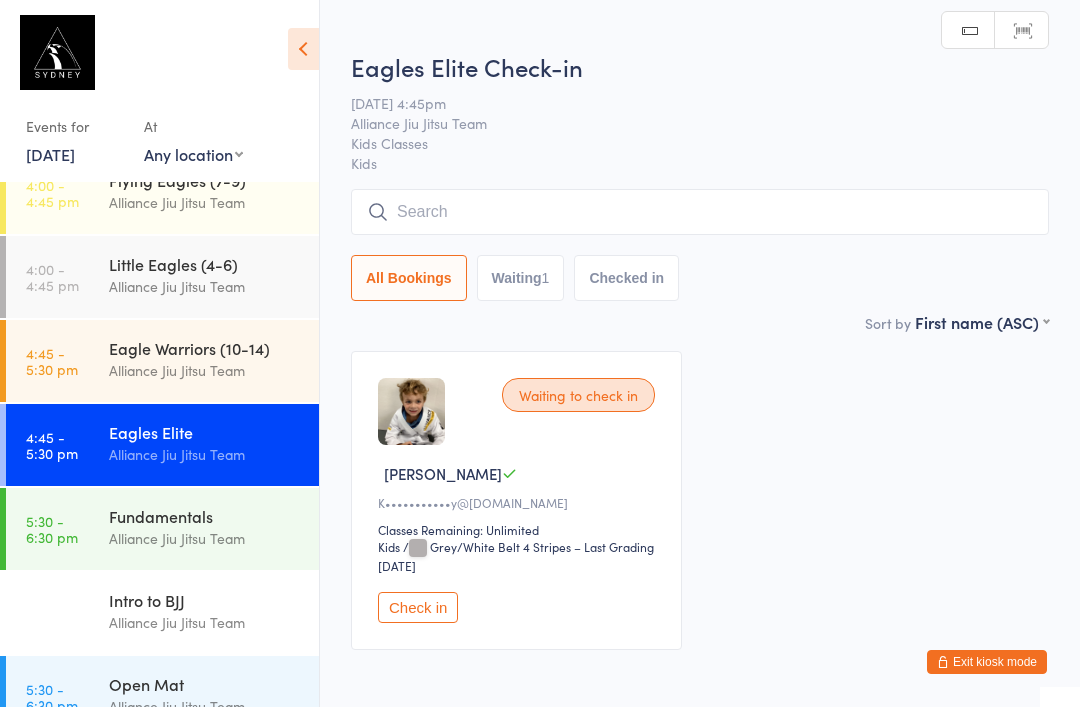 click on "Eagle Warriors (10-14)" at bounding box center [205, 348] 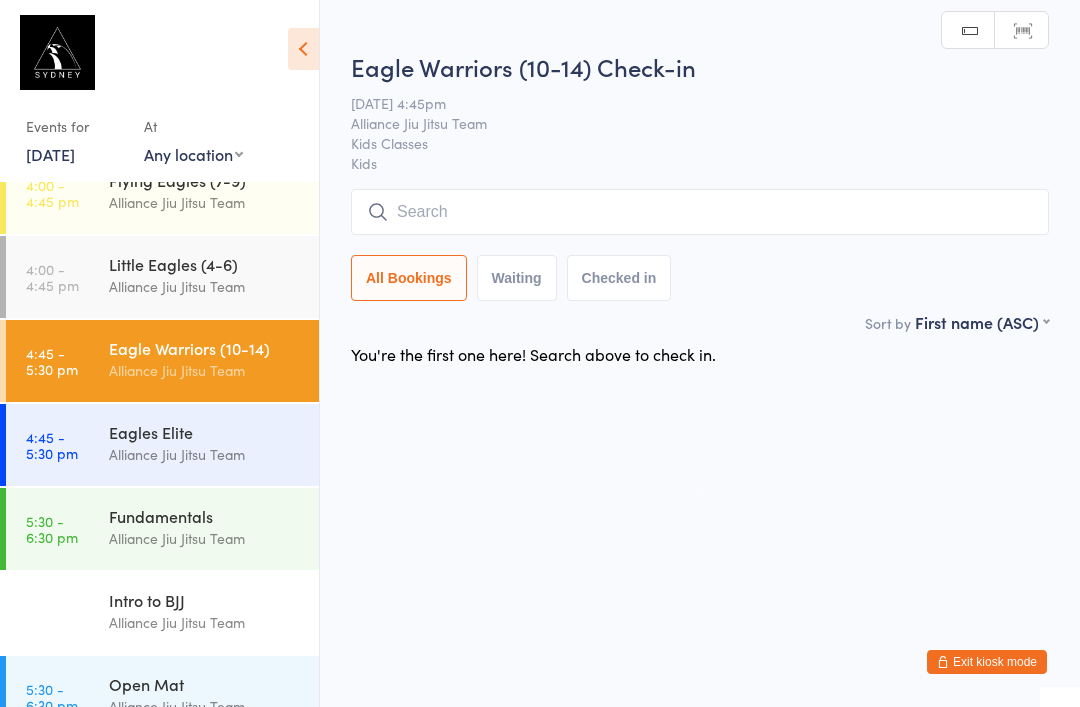 click on "Little Eagles (4-6)" at bounding box center [205, 264] 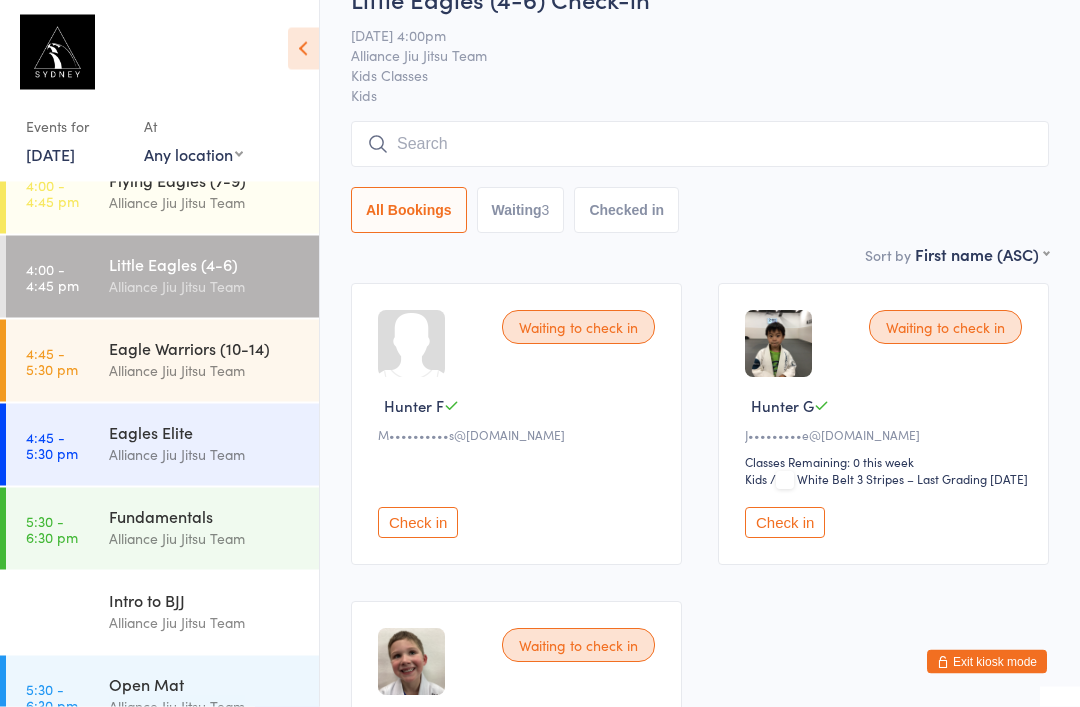 scroll, scrollTop: 0, scrollLeft: 0, axis: both 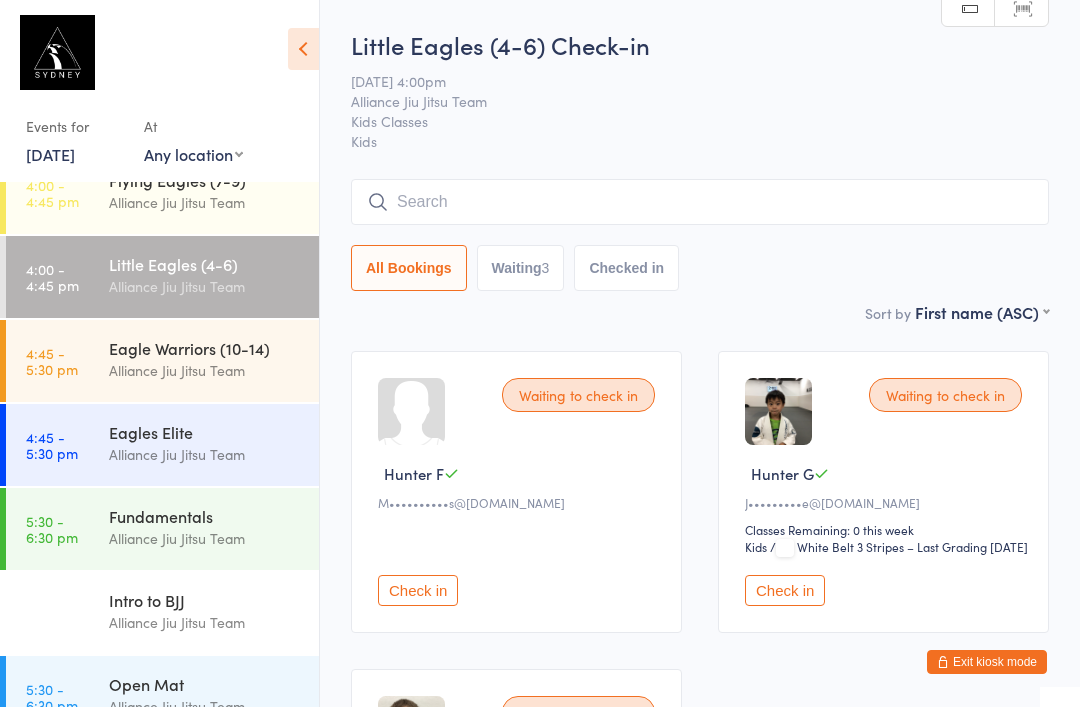click on "Alliance Jiu Jitsu Team" at bounding box center (205, 202) 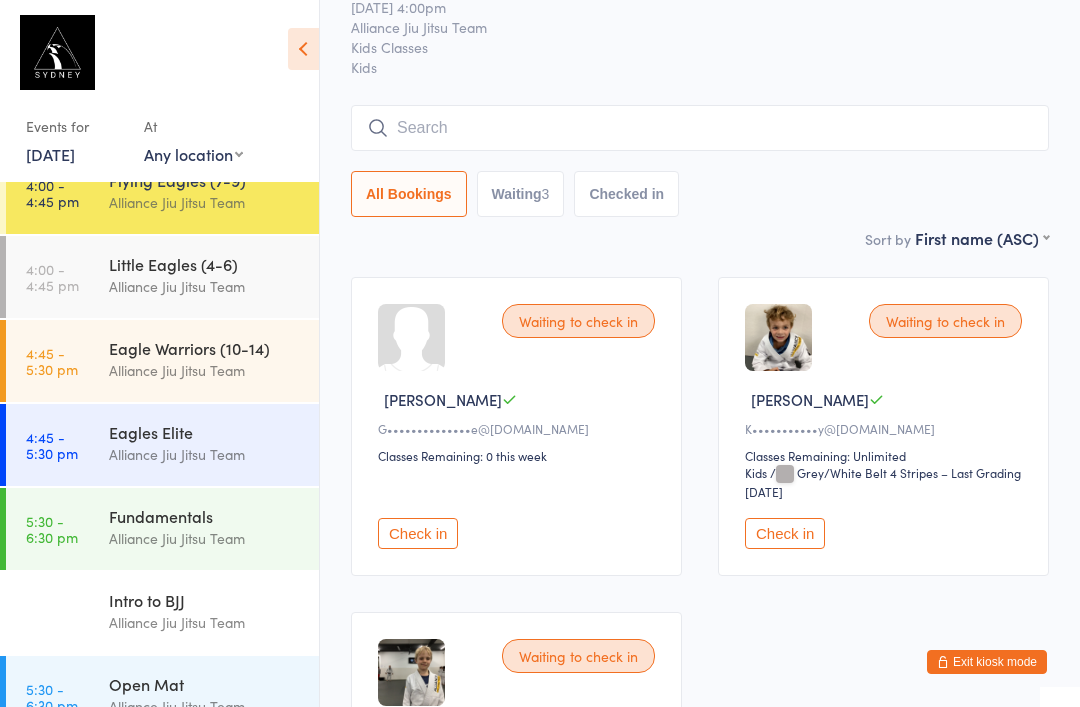 scroll, scrollTop: 0, scrollLeft: 0, axis: both 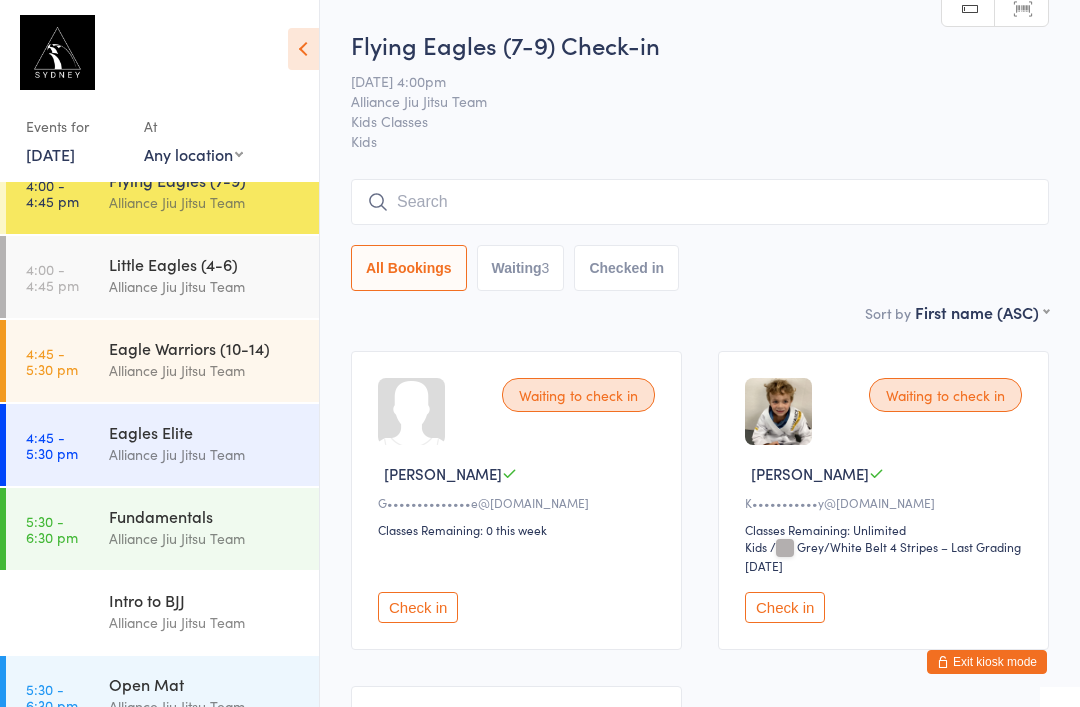 click at bounding box center (700, 202) 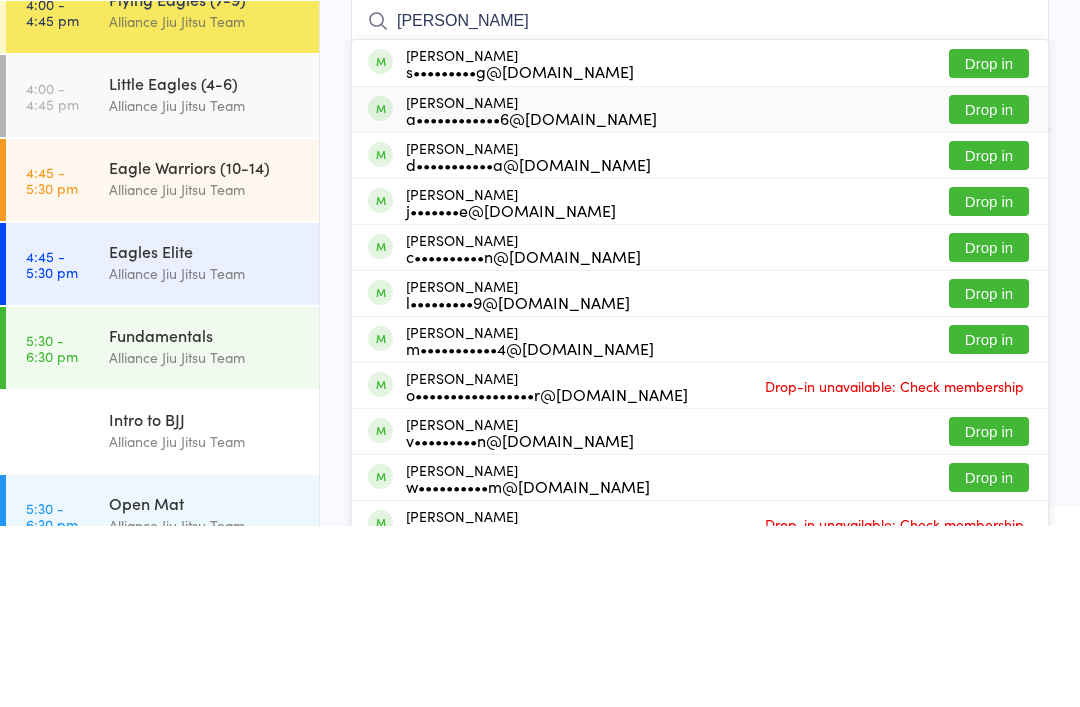 type on "[PERSON_NAME]" 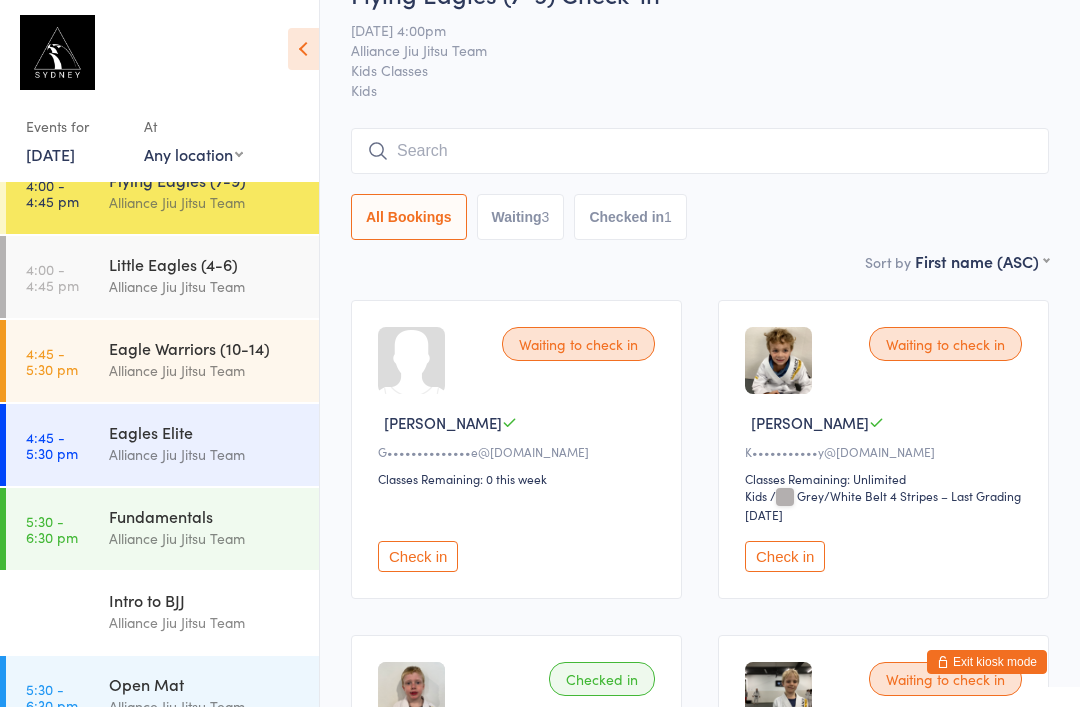 scroll, scrollTop: 0, scrollLeft: 0, axis: both 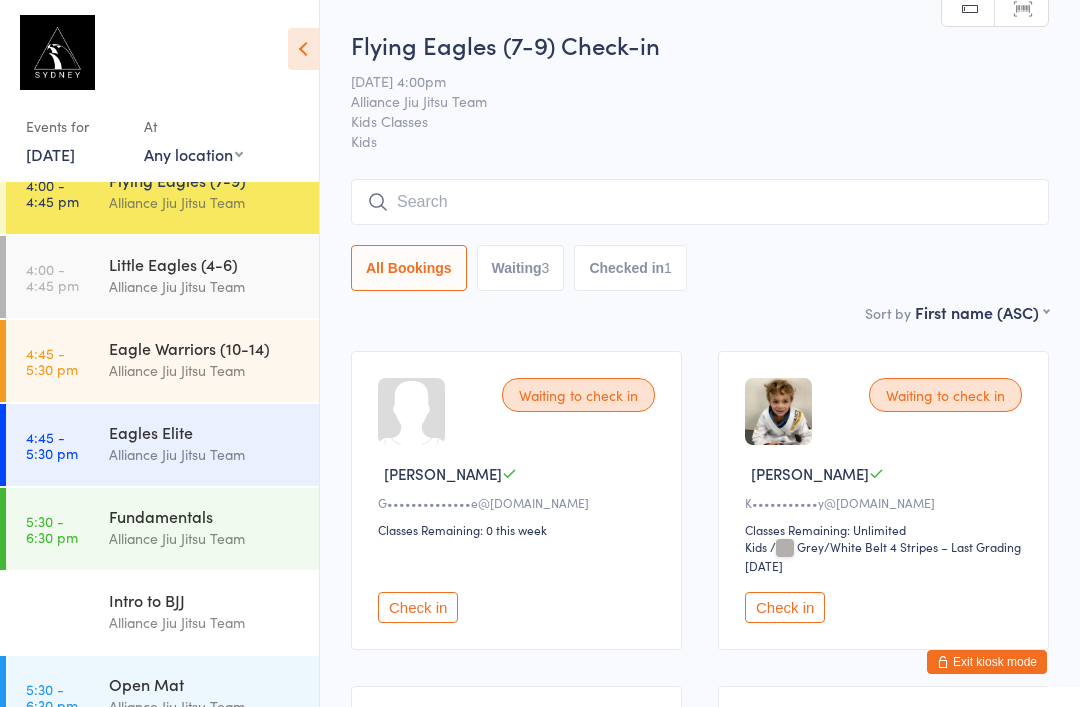 click at bounding box center [700, 202] 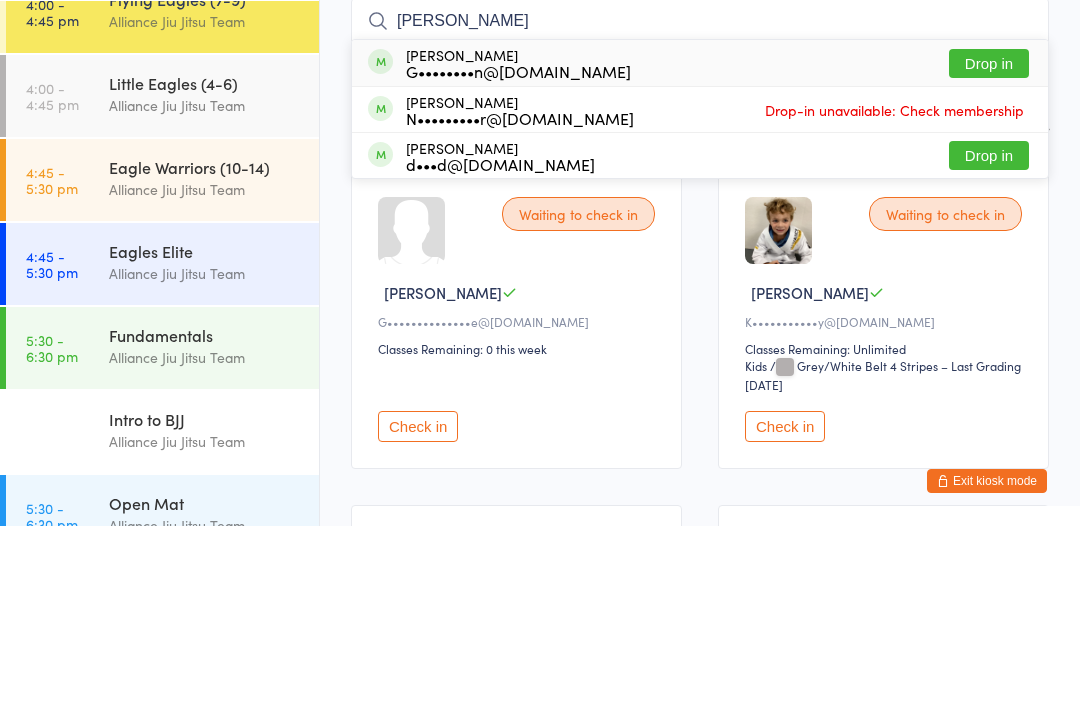 type on "[PERSON_NAME]" 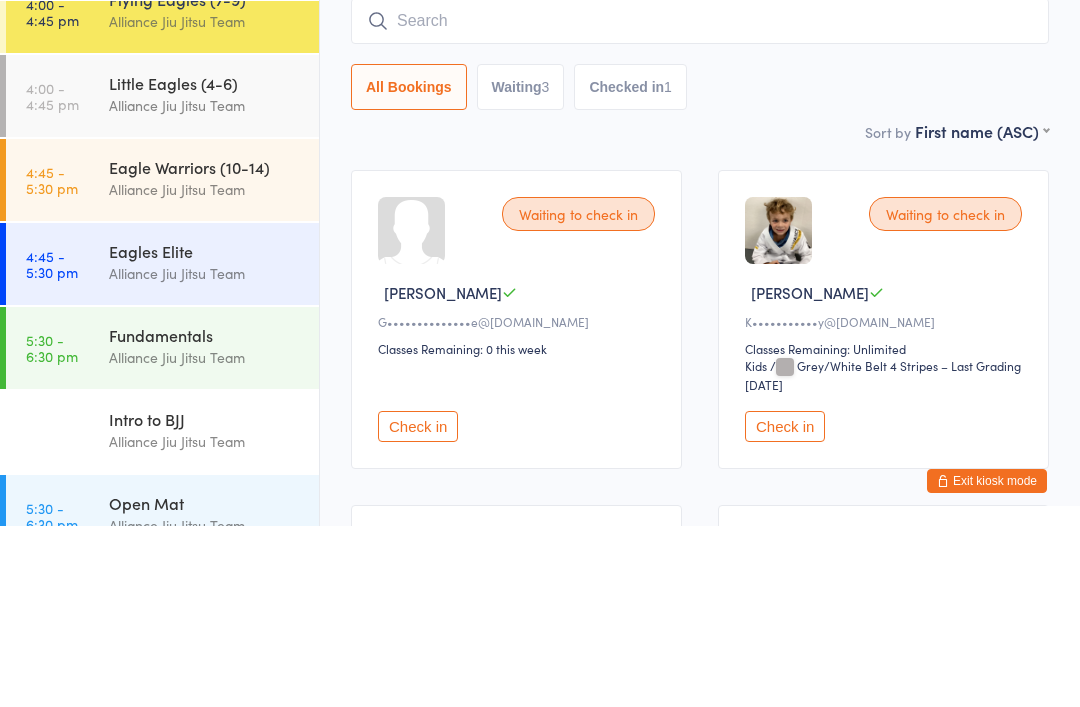 scroll, scrollTop: 181, scrollLeft: 0, axis: vertical 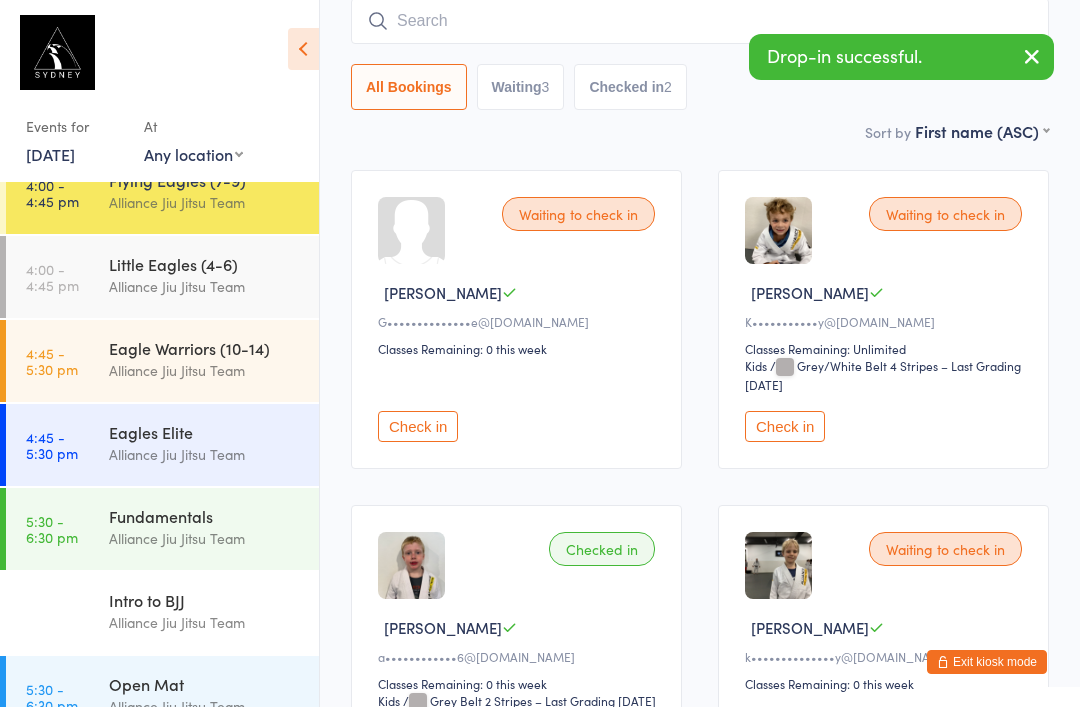 click on "4:00 - 4:45 pm Little Eagles (4-6) Alliance Jiu Jitsu Team" at bounding box center (162, 277) 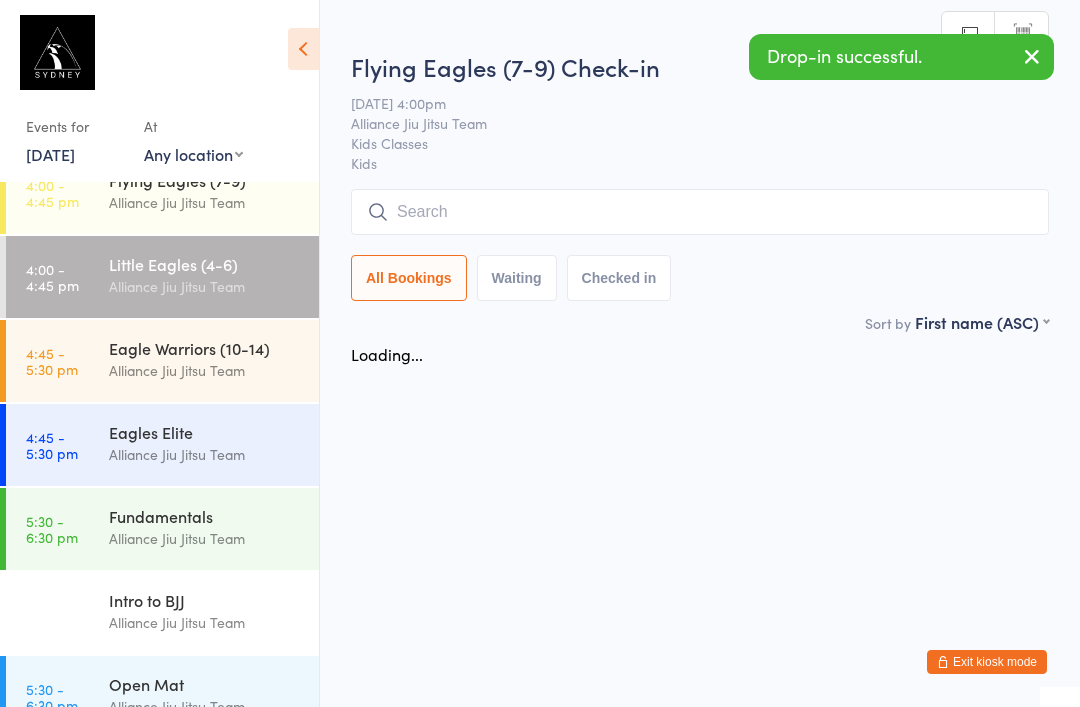 scroll, scrollTop: 0, scrollLeft: 0, axis: both 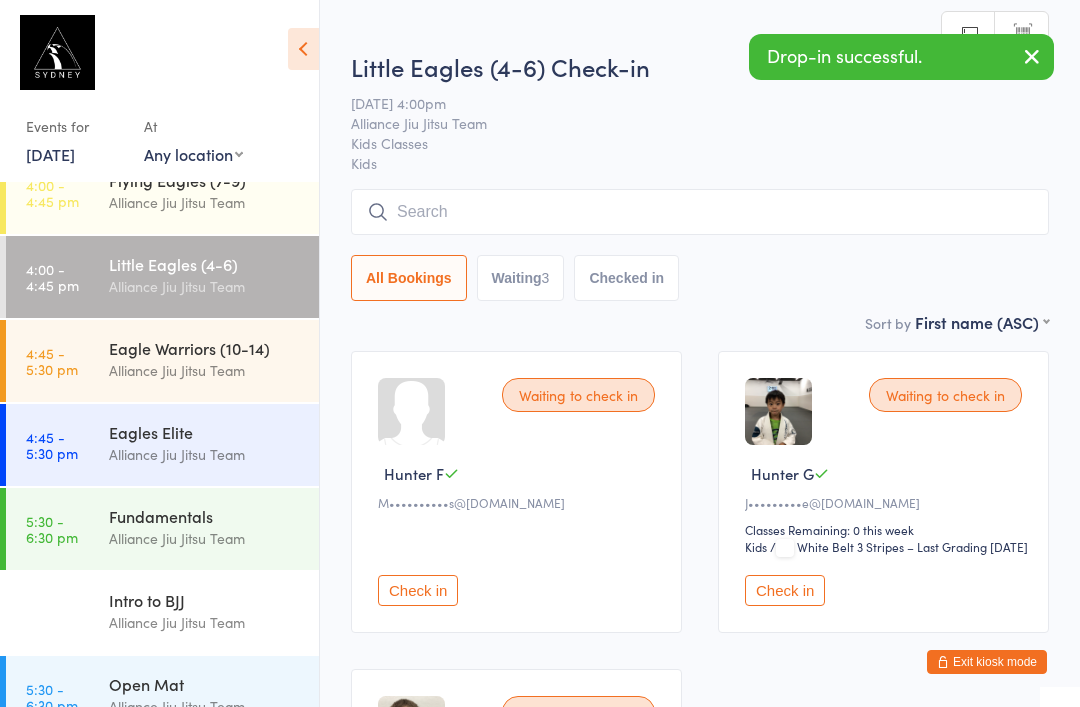 click at bounding box center (700, 212) 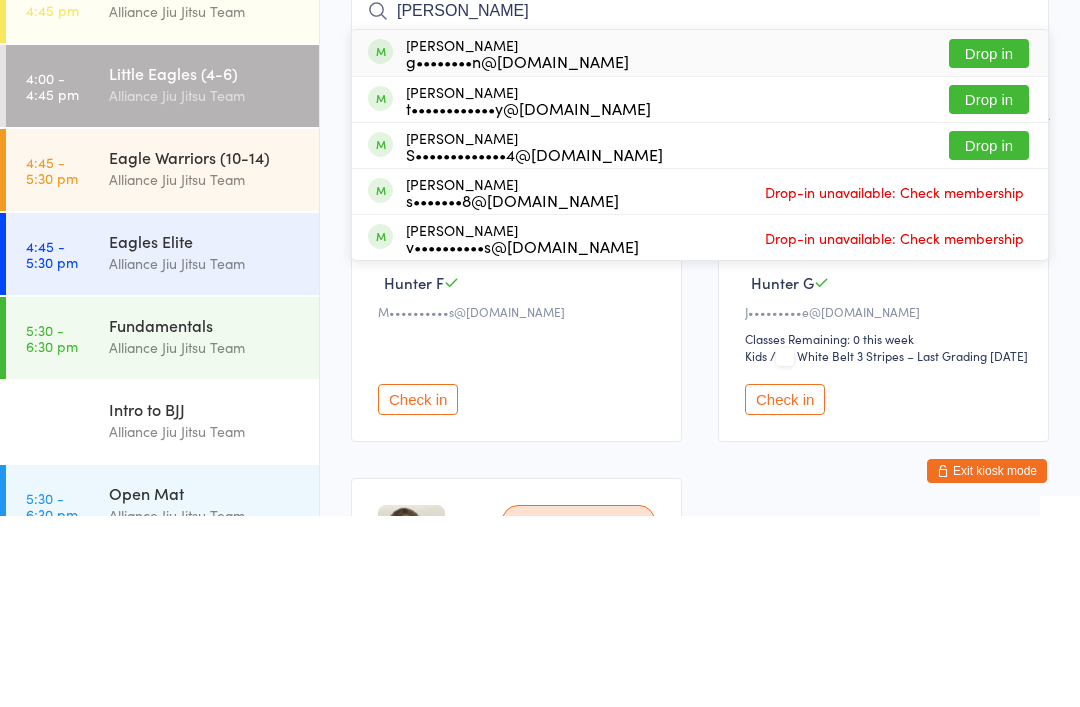 type on "[PERSON_NAME]" 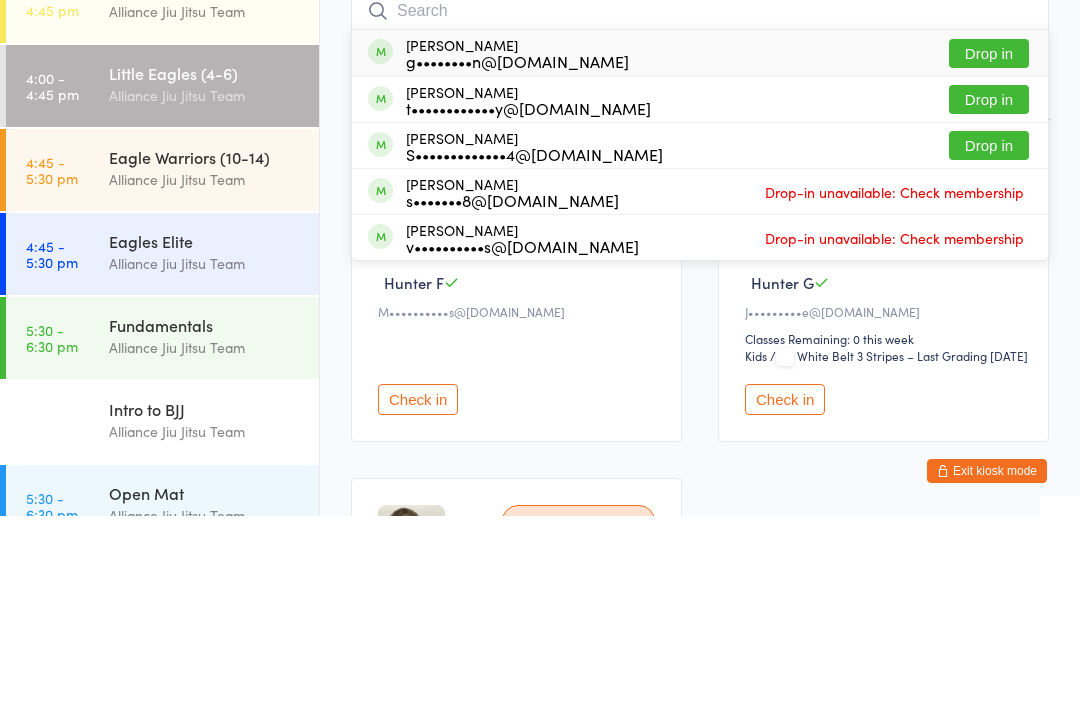 scroll, scrollTop: 191, scrollLeft: 0, axis: vertical 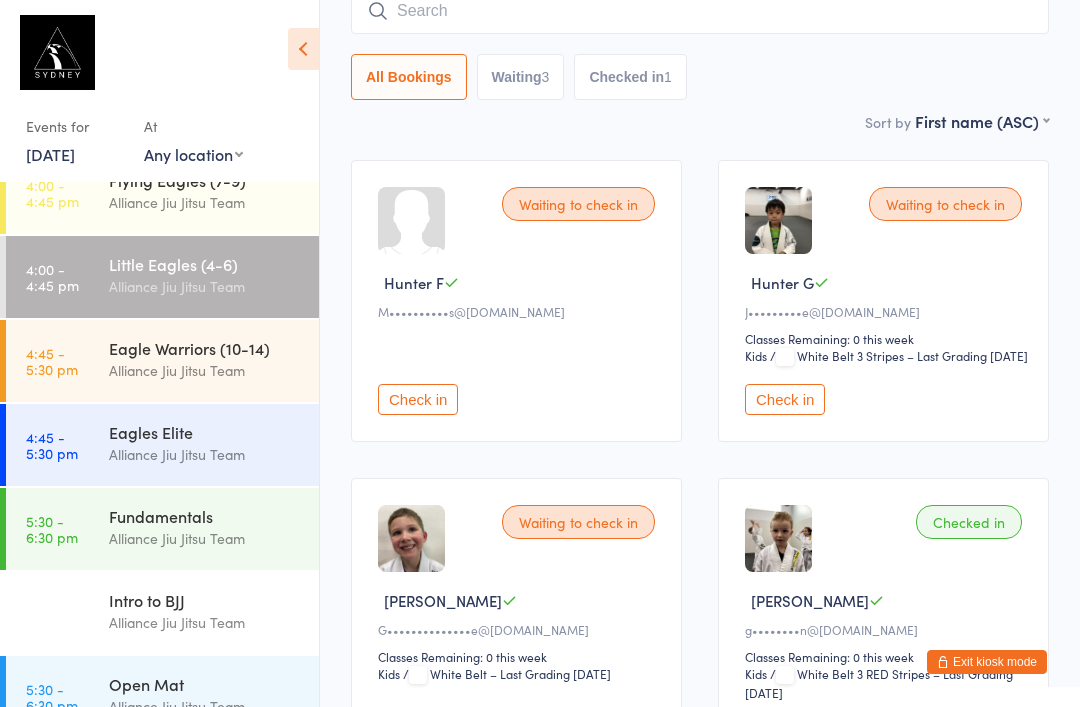 click at bounding box center [700, 11] 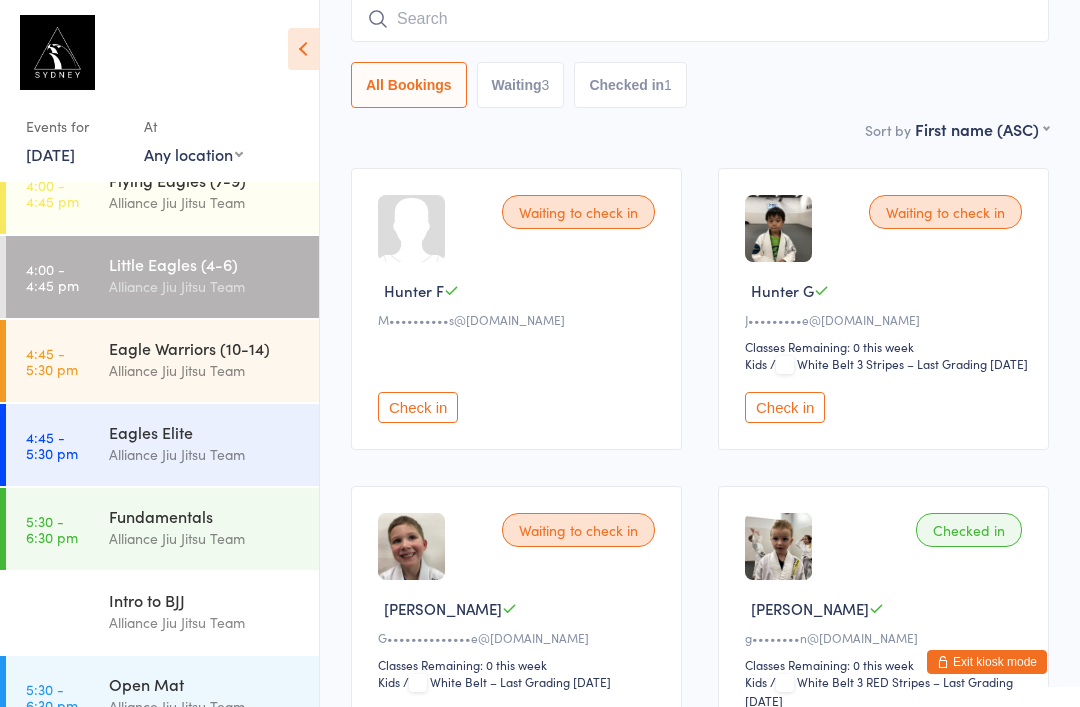 scroll, scrollTop: 181, scrollLeft: 0, axis: vertical 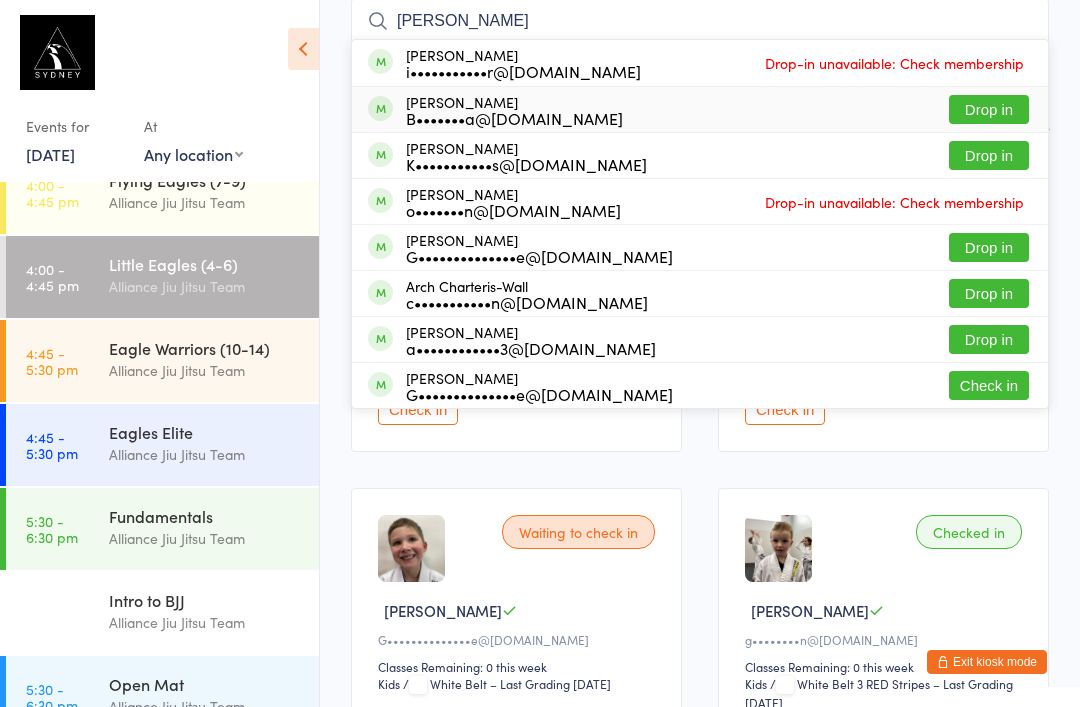 type on "[PERSON_NAME]" 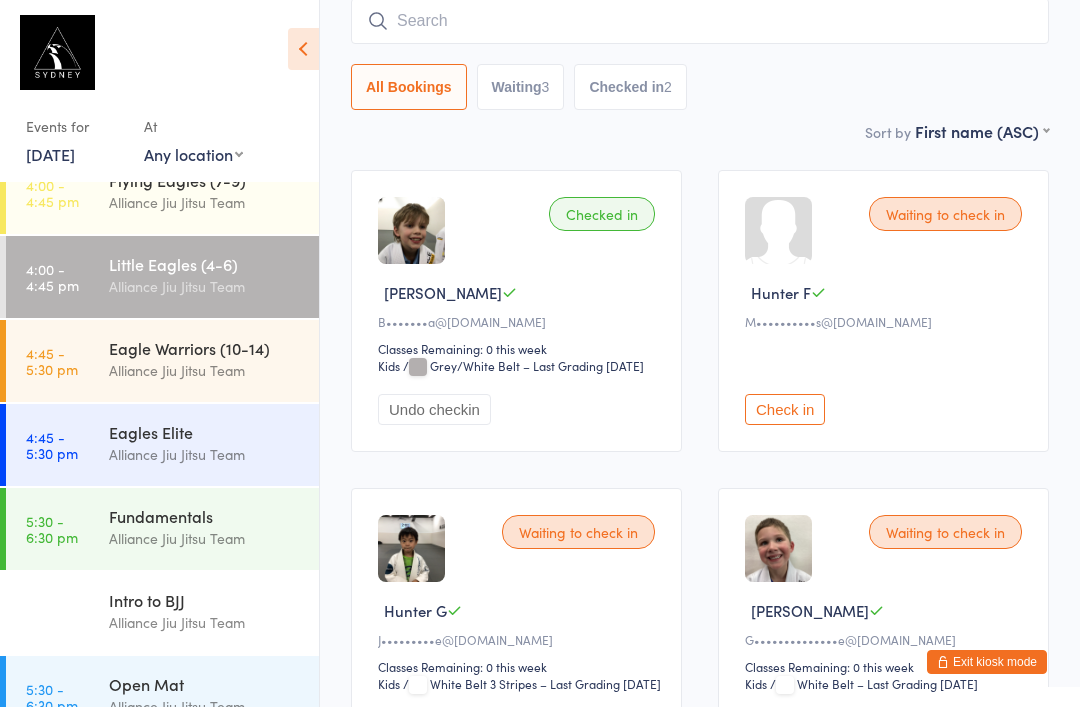 click at bounding box center [700, 21] 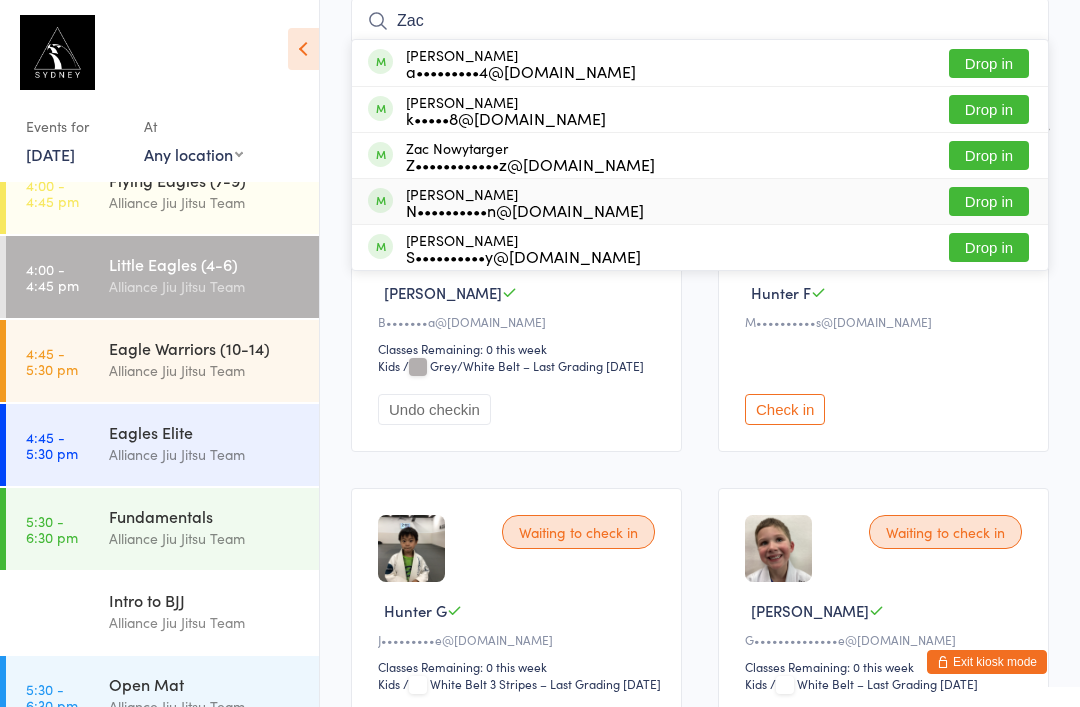 type on "Zac" 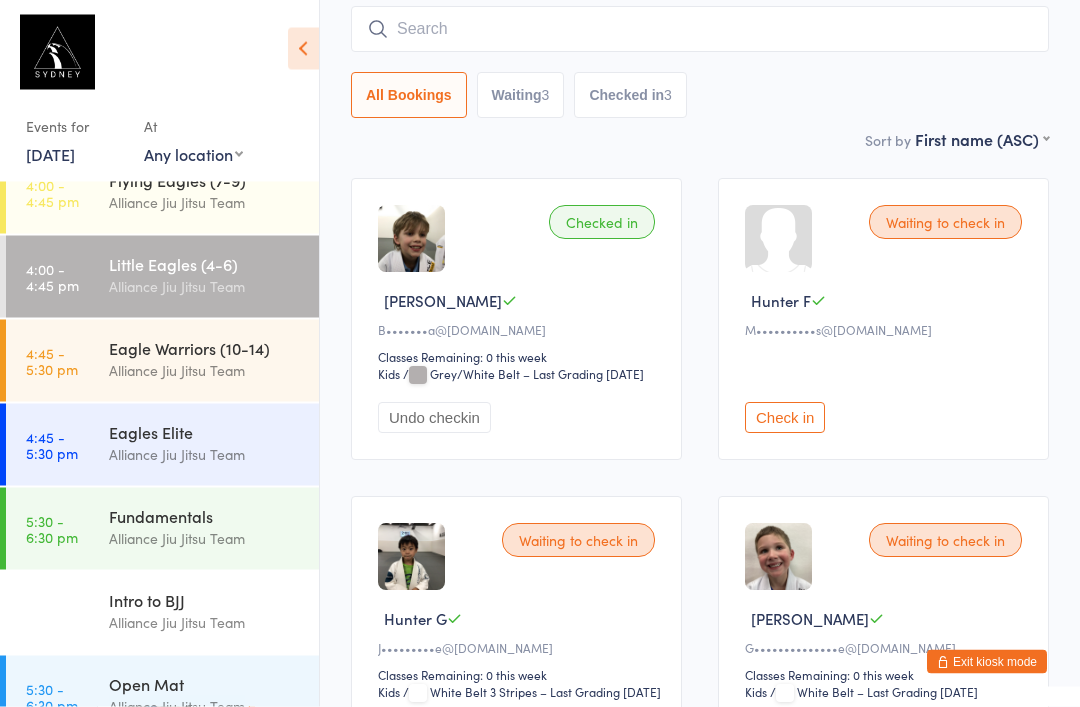 scroll, scrollTop: 0, scrollLeft: 0, axis: both 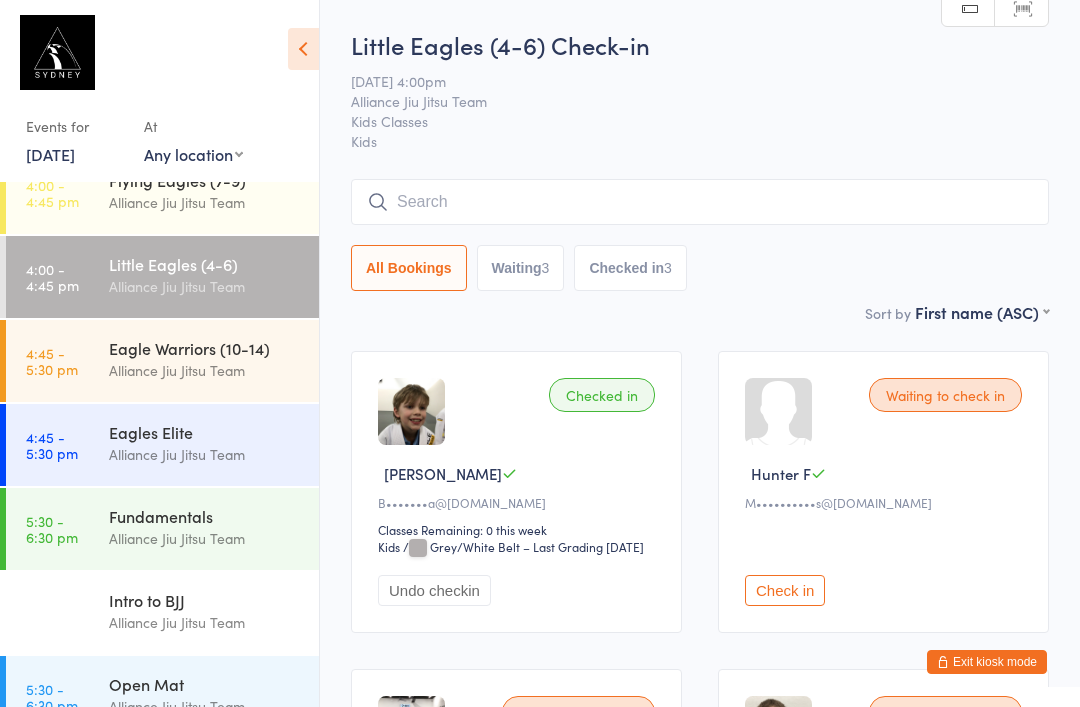 click at bounding box center [700, 202] 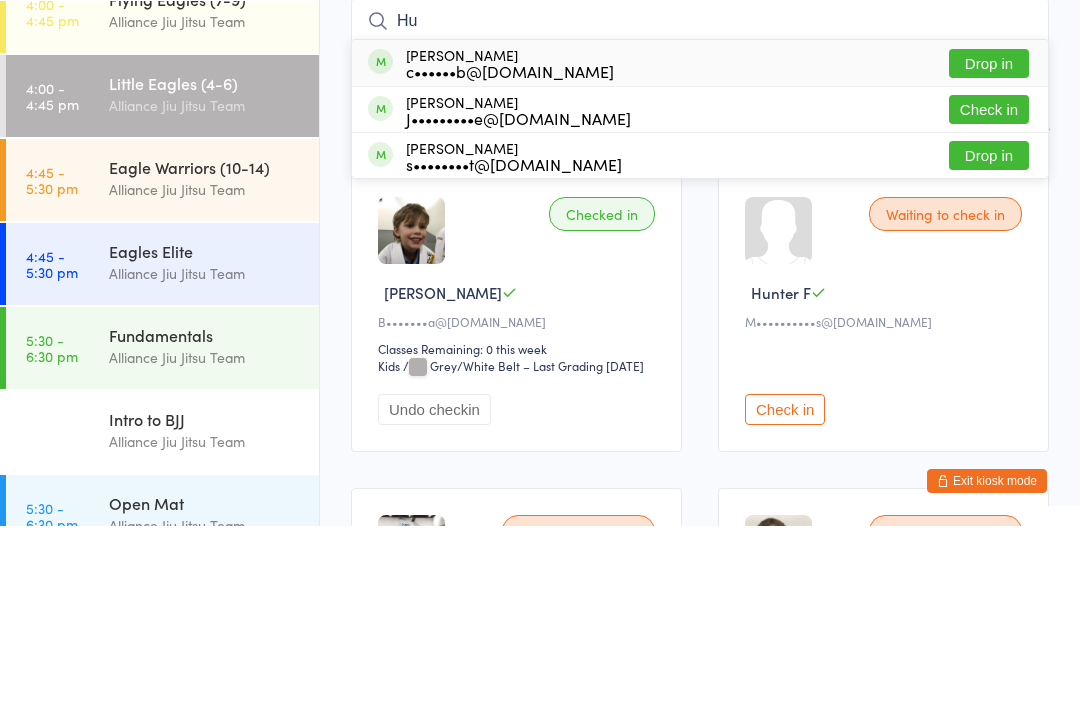 type on "Hu" 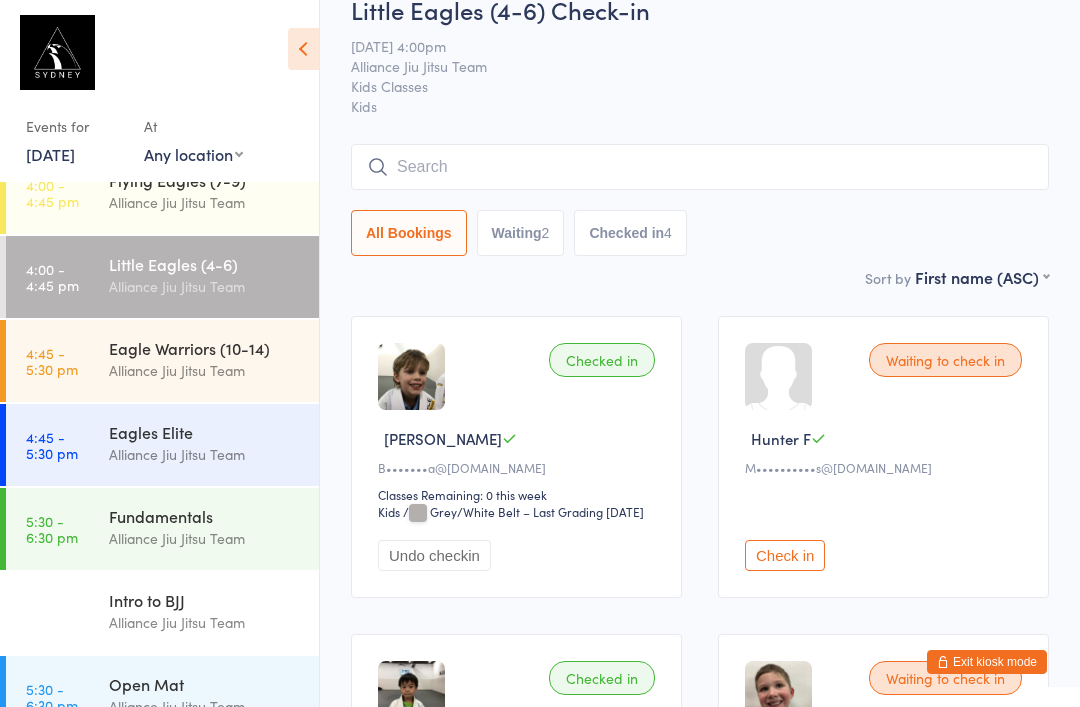 scroll, scrollTop: 0, scrollLeft: 0, axis: both 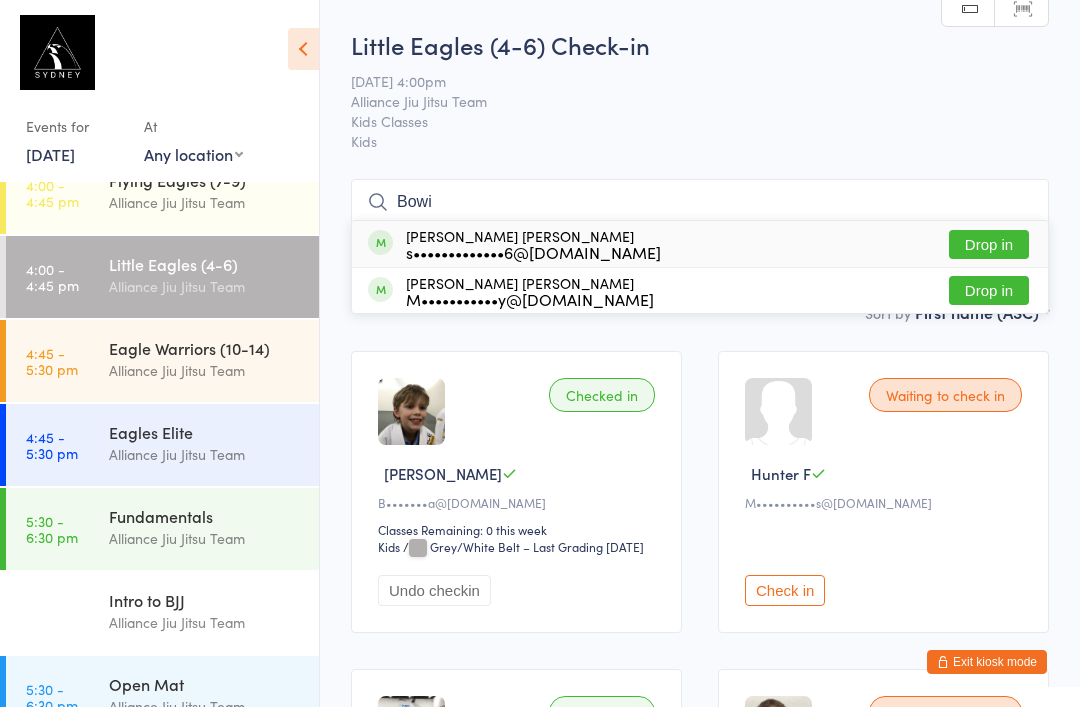 type on "Bowi" 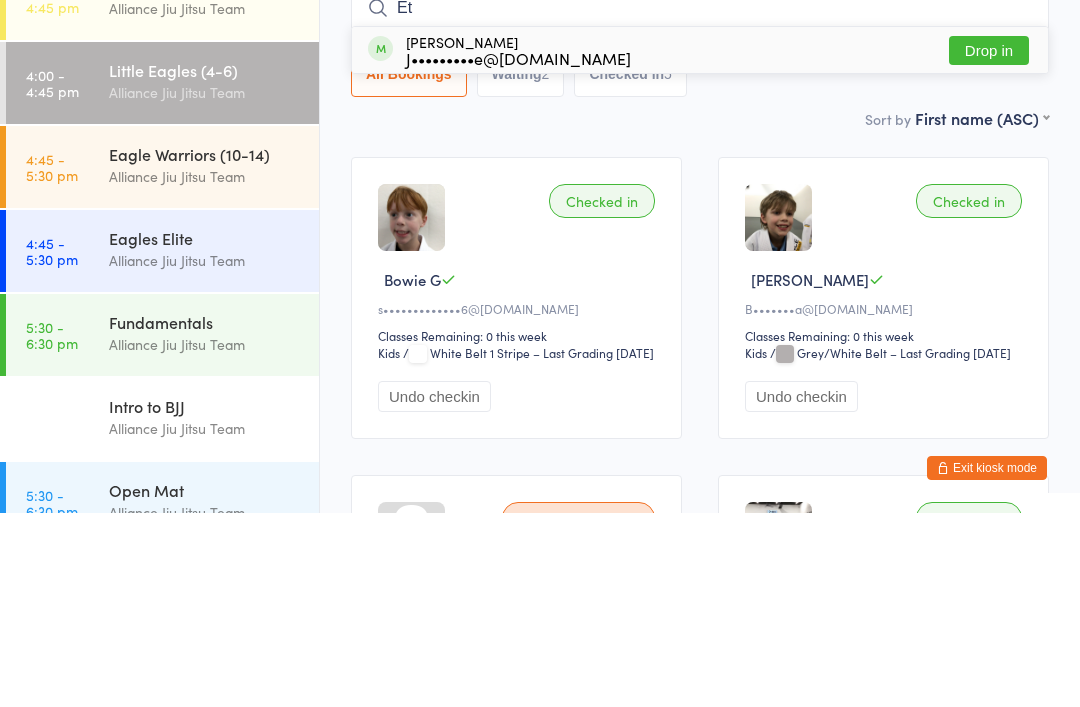type on "Et" 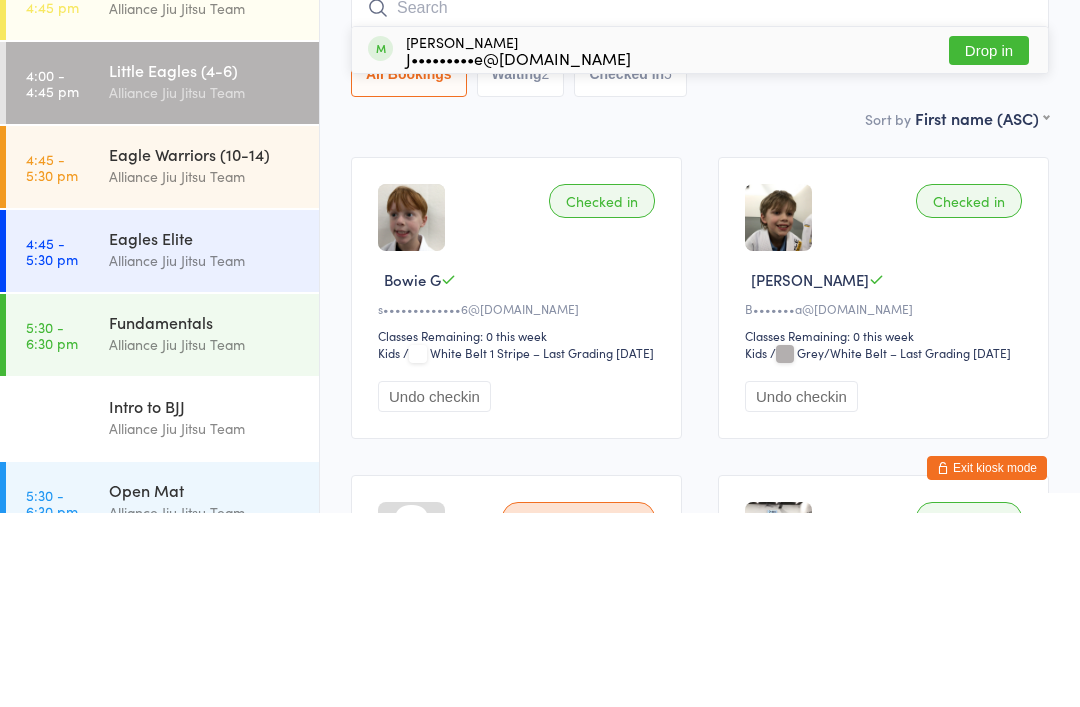 scroll, scrollTop: 194, scrollLeft: 0, axis: vertical 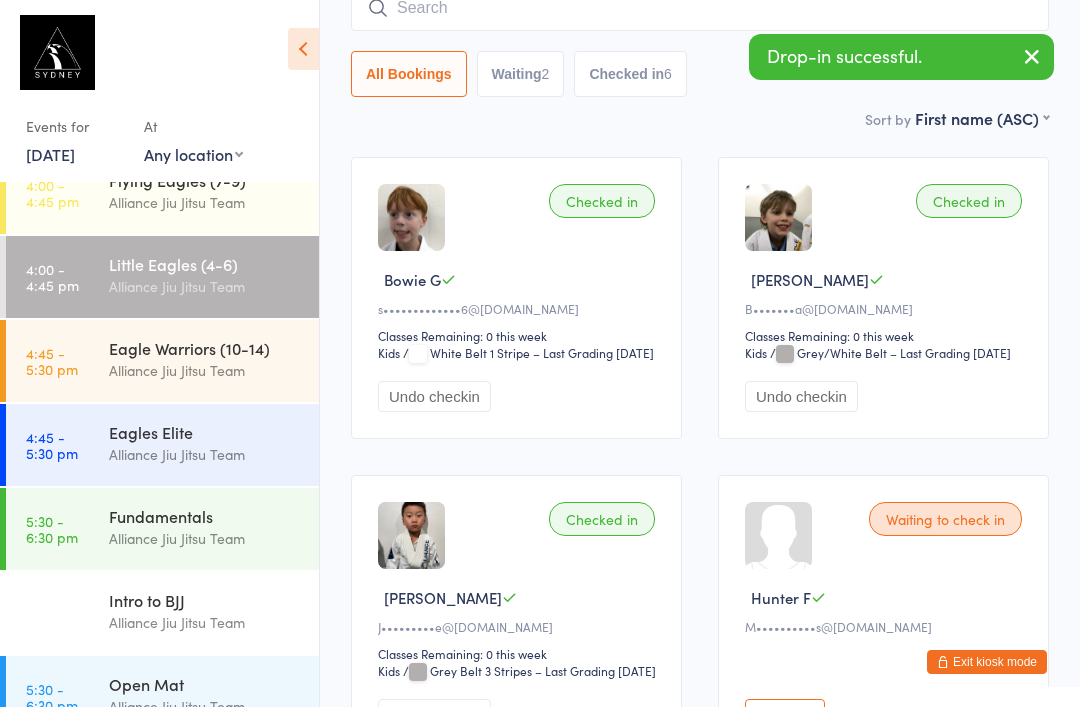click on "Checked in" at bounding box center [602, 519] 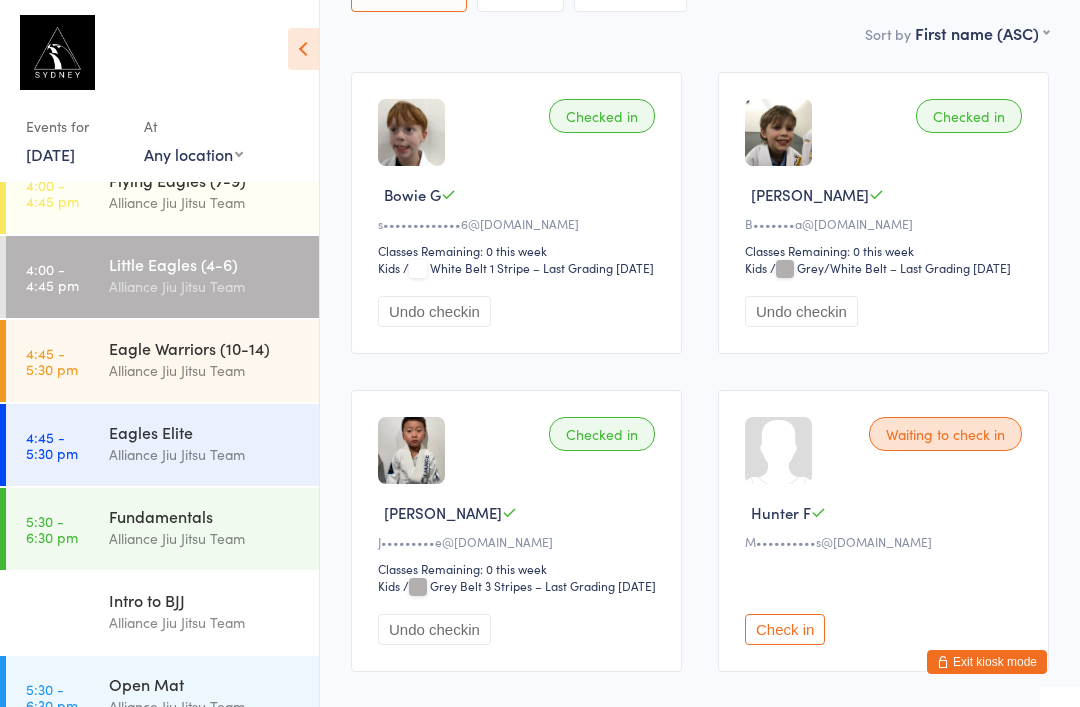 scroll, scrollTop: 0, scrollLeft: 0, axis: both 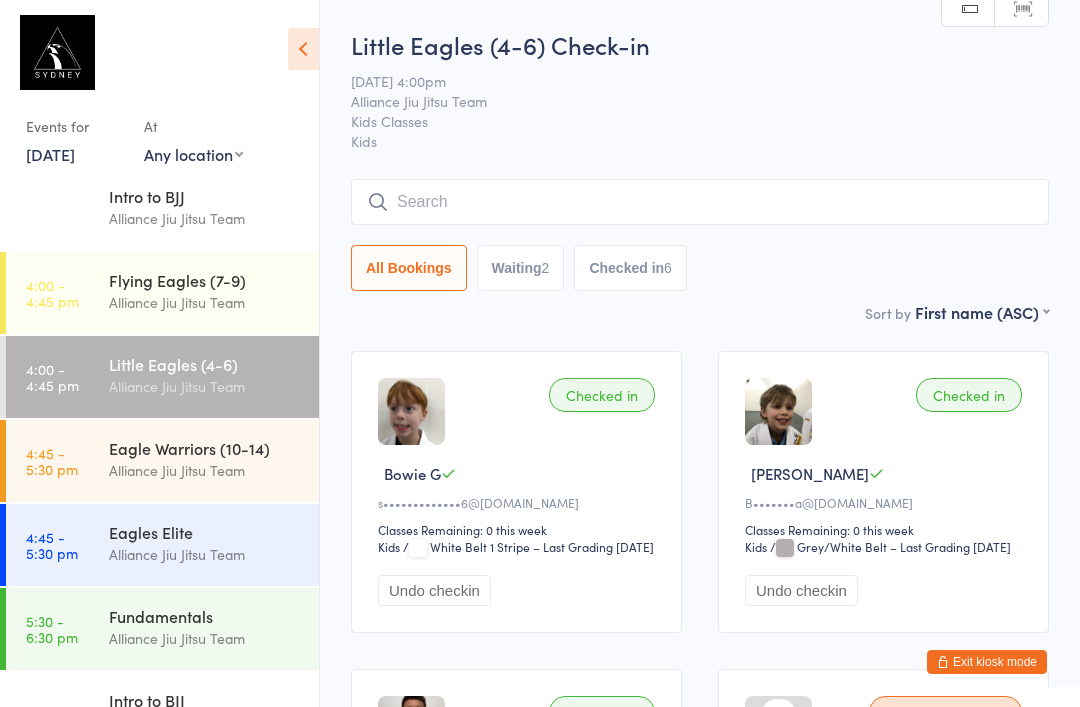 click on "Alliance Jiu Jitsu Team" at bounding box center (205, 302) 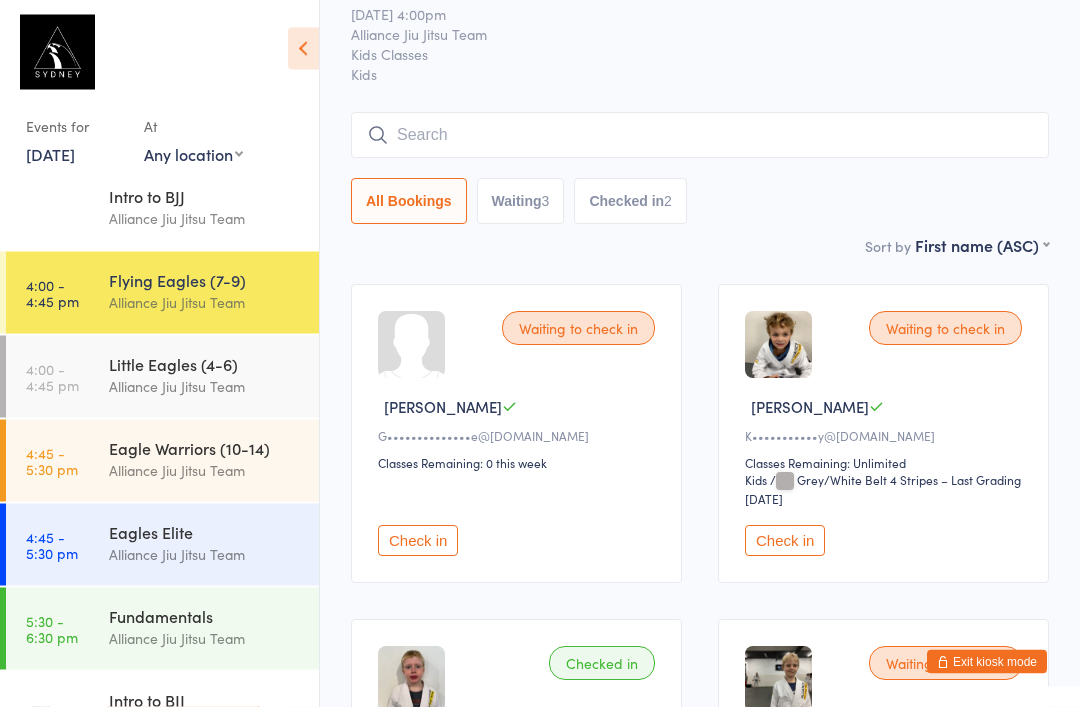 scroll, scrollTop: 0, scrollLeft: 0, axis: both 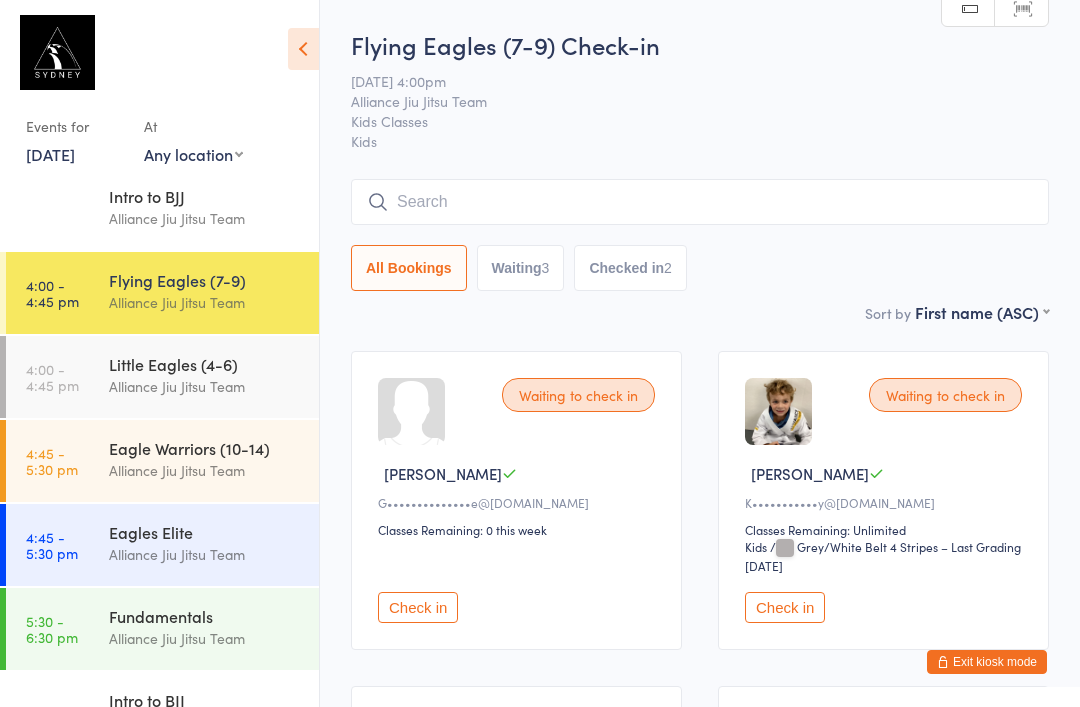 click at bounding box center [700, 202] 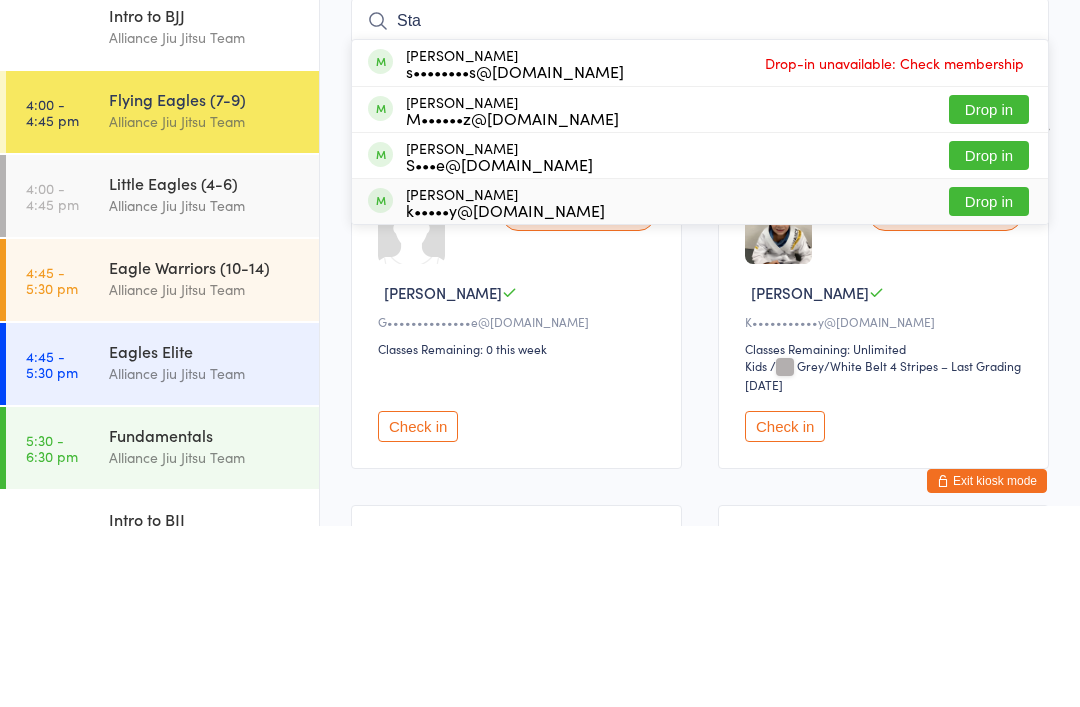 type on "Sta" 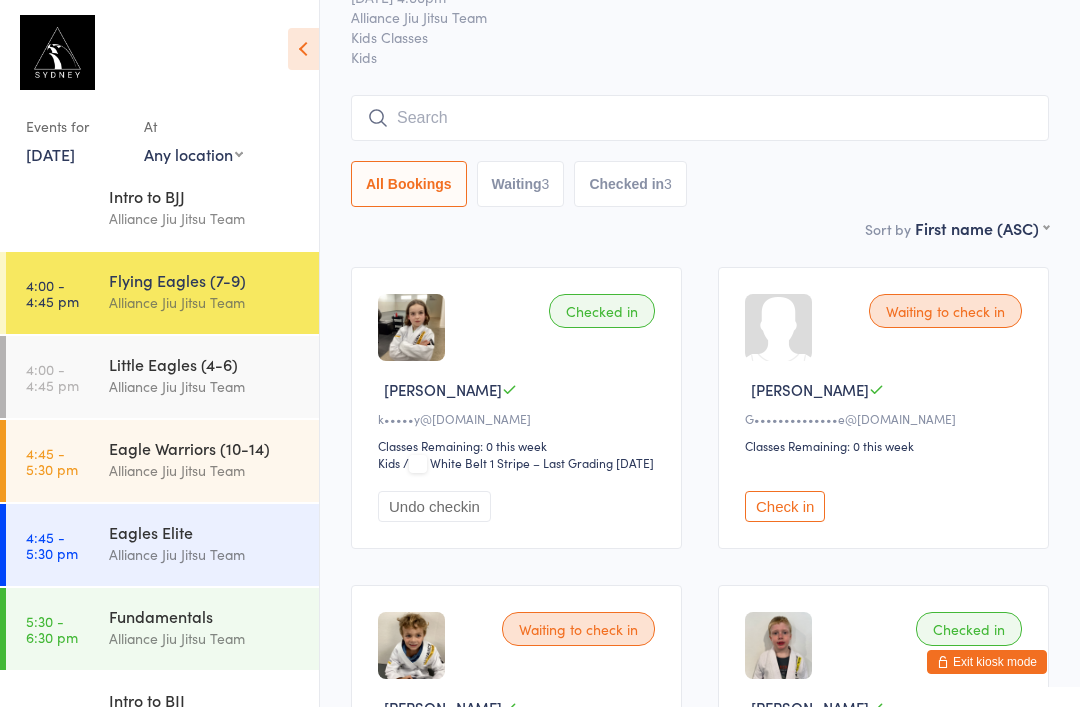 scroll, scrollTop: 81, scrollLeft: 0, axis: vertical 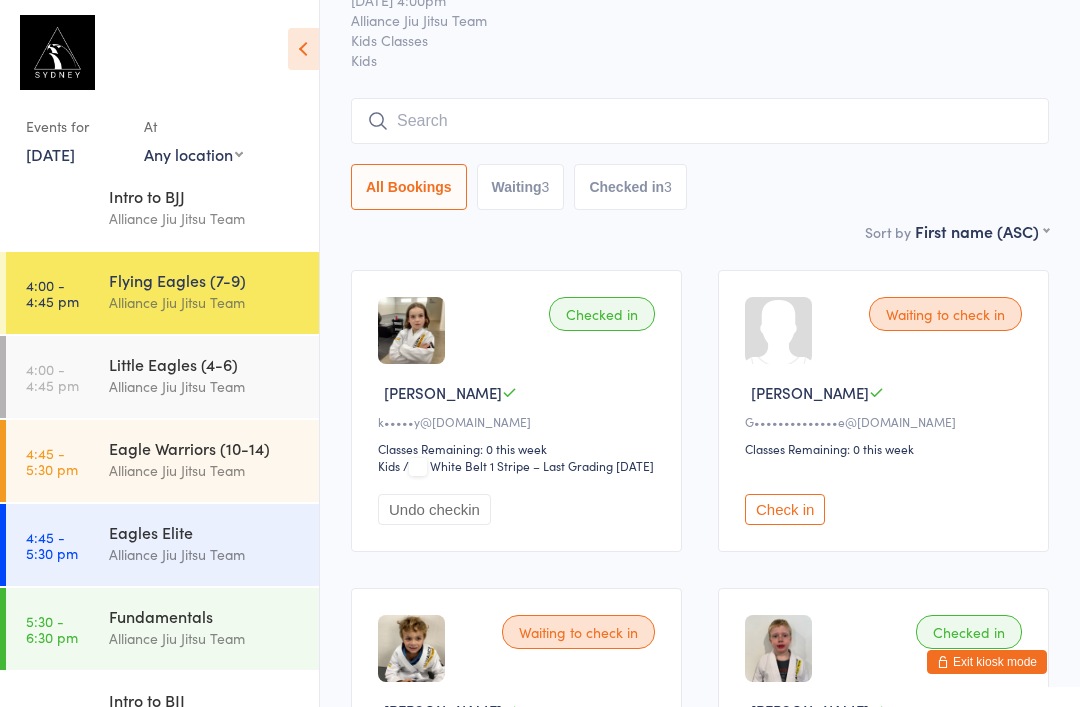 click at bounding box center [700, 121] 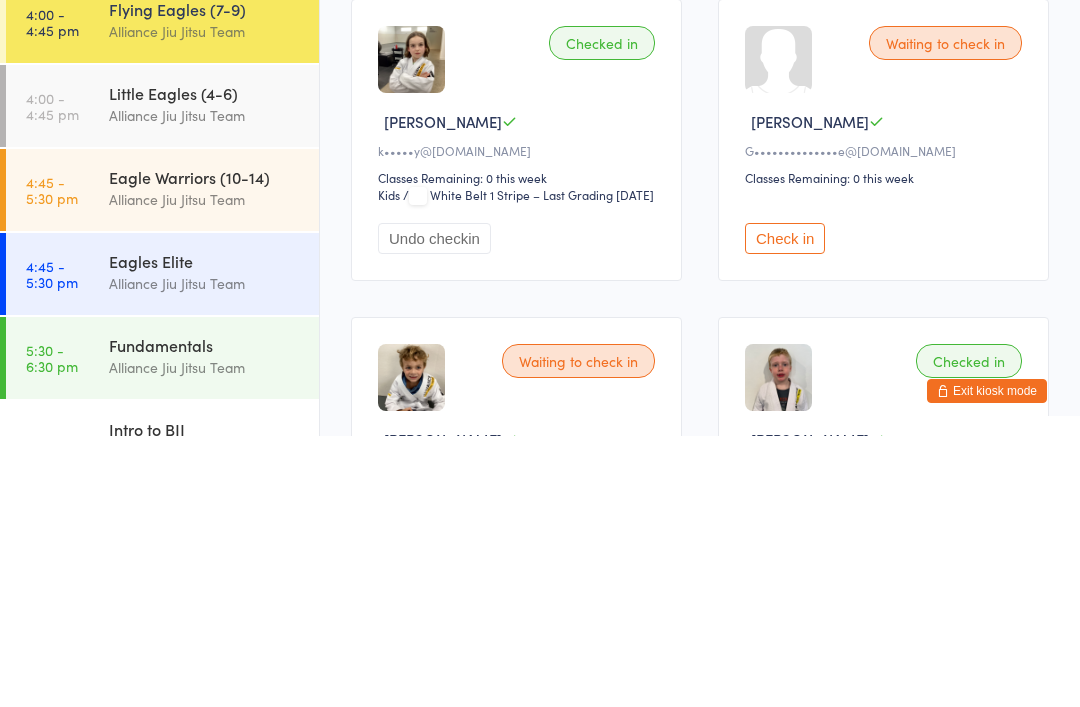 click on "Check in" at bounding box center [785, 509] 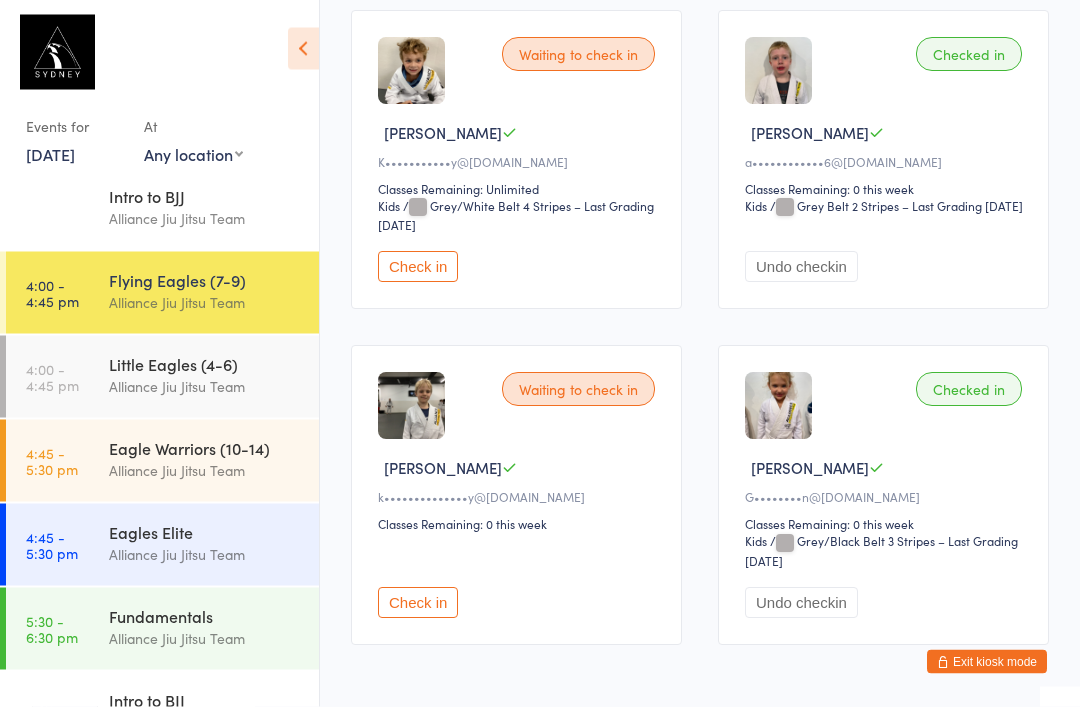 scroll, scrollTop: 659, scrollLeft: 0, axis: vertical 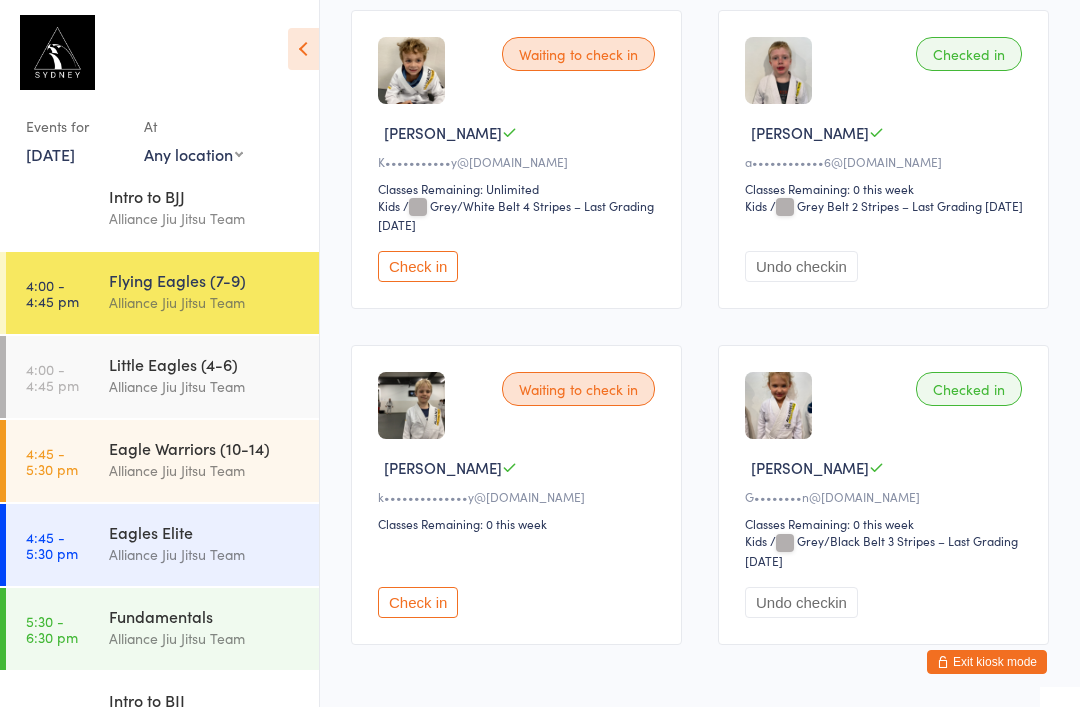 click on "Alliance Jiu Jitsu Team" at bounding box center [205, 386] 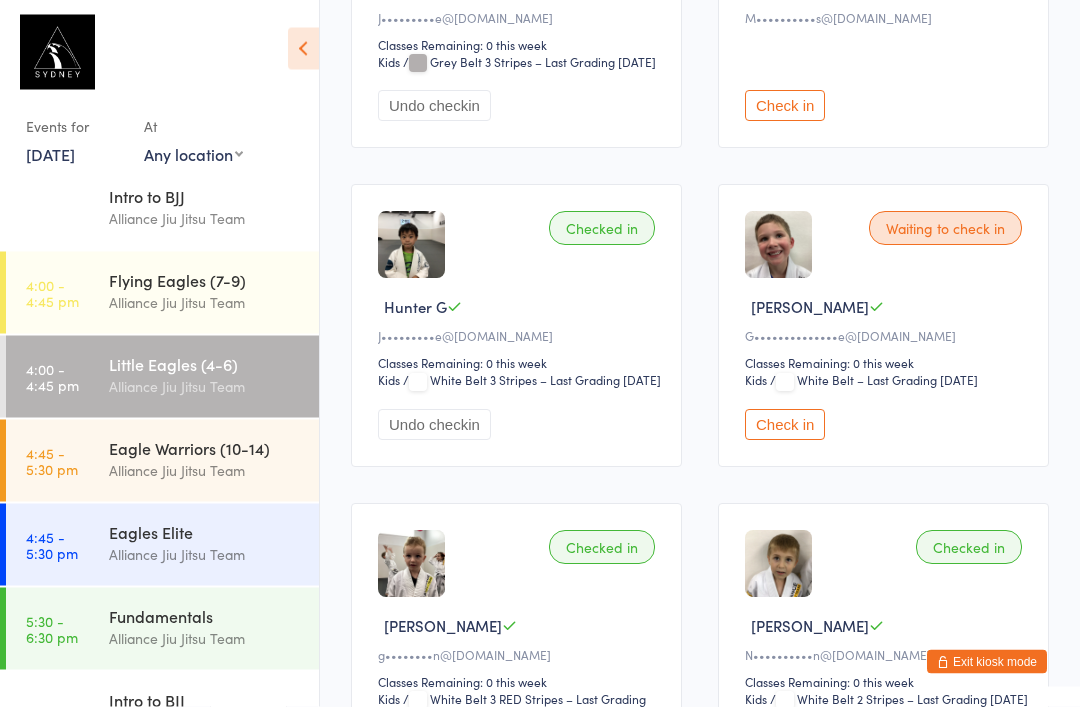 scroll, scrollTop: 803, scrollLeft: 0, axis: vertical 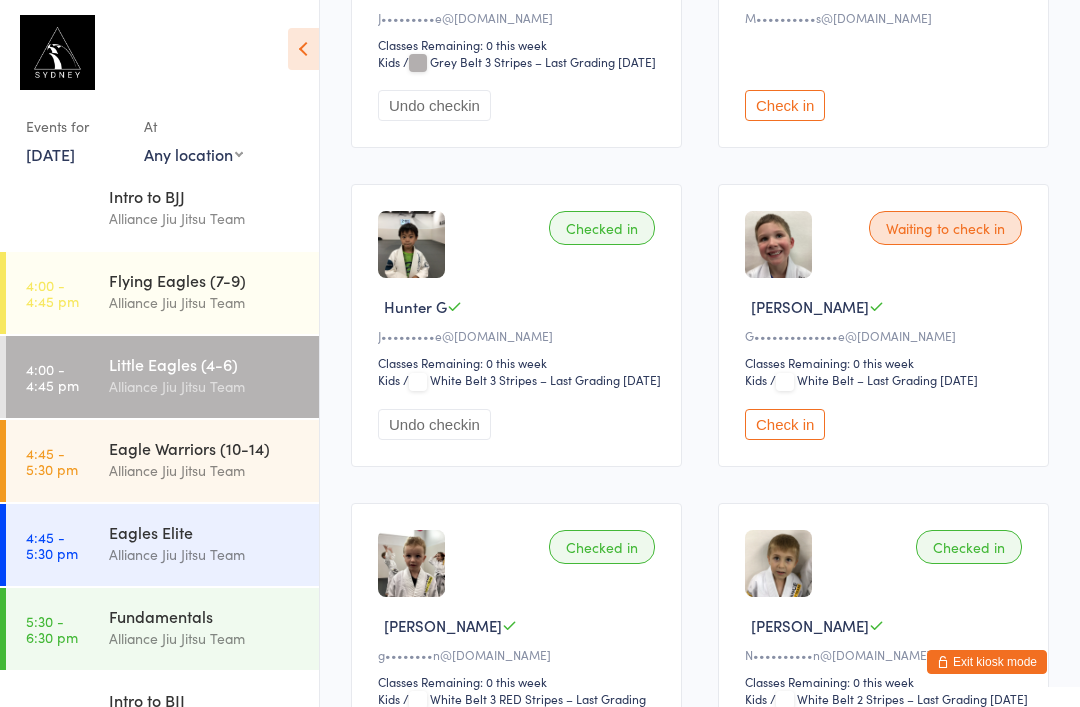 click on "Check in" at bounding box center [785, 424] 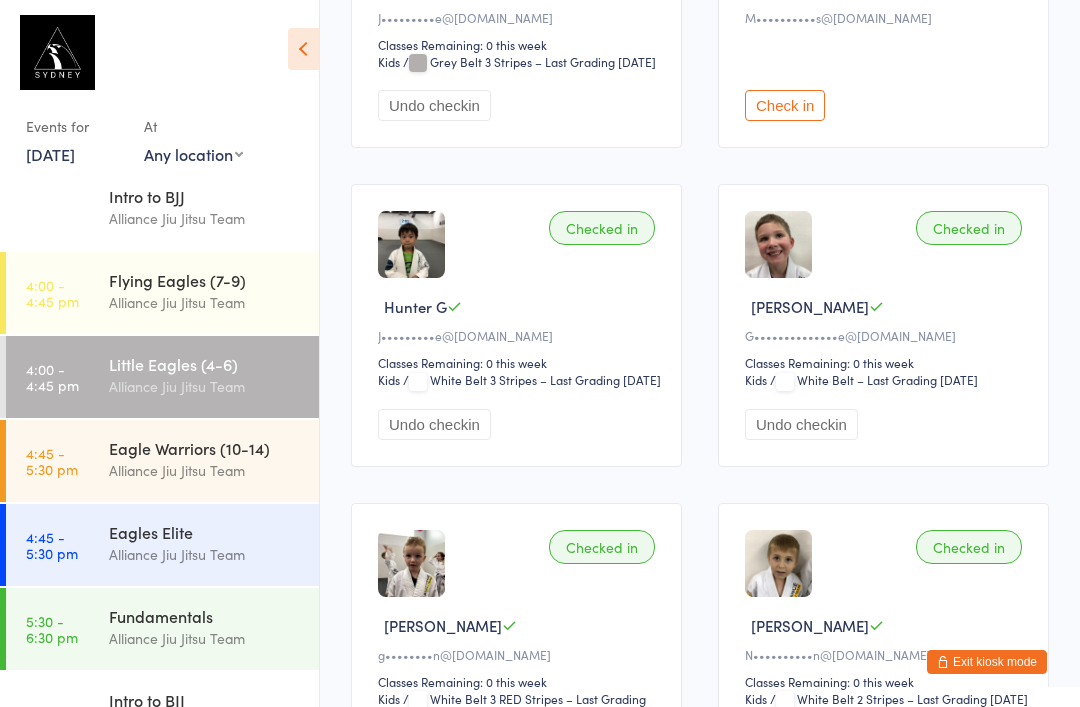 click on "Flying Eagles (7-9)" at bounding box center [205, 280] 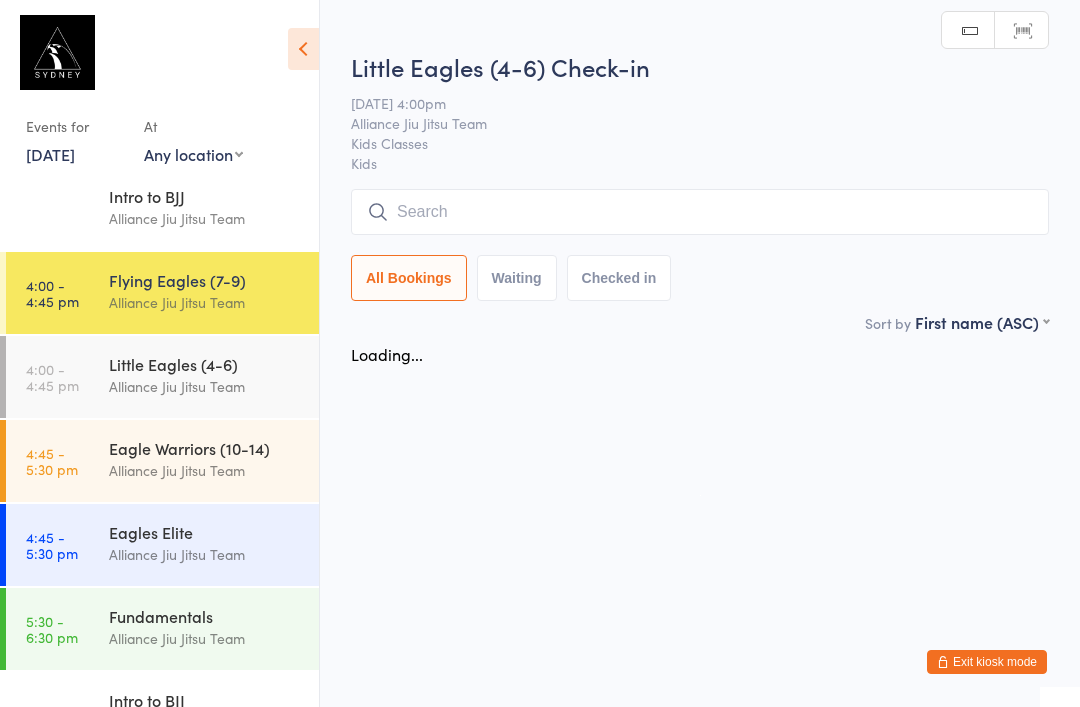 scroll, scrollTop: 0, scrollLeft: 0, axis: both 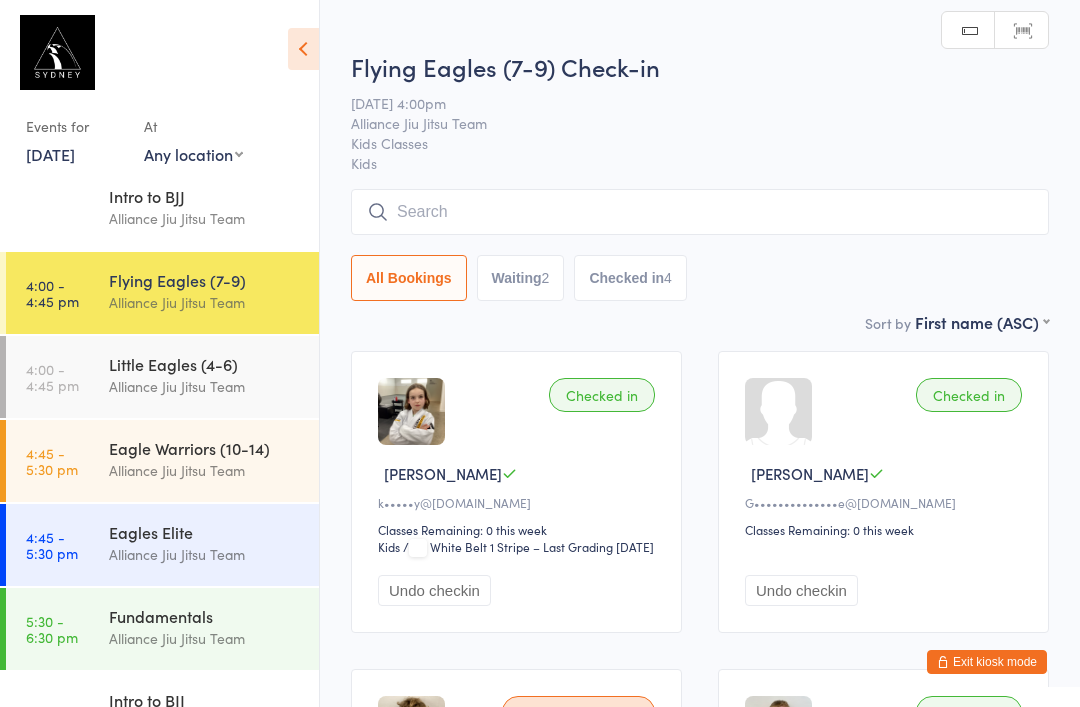 click at bounding box center (700, 212) 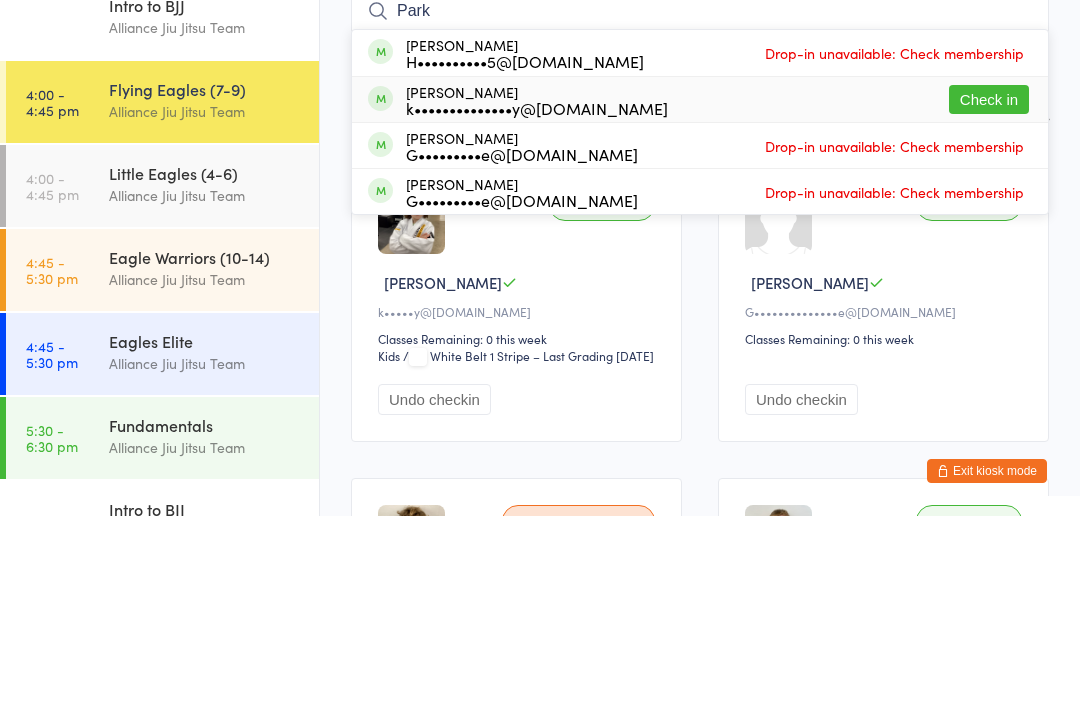 type on "Park" 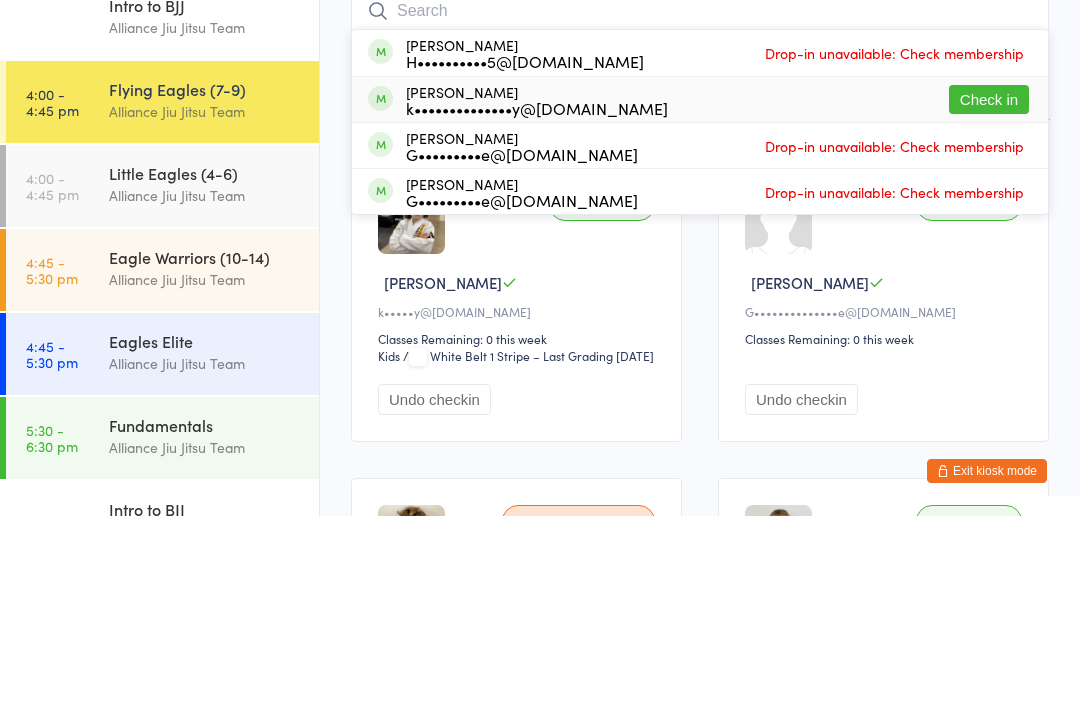 scroll, scrollTop: 191, scrollLeft: 0, axis: vertical 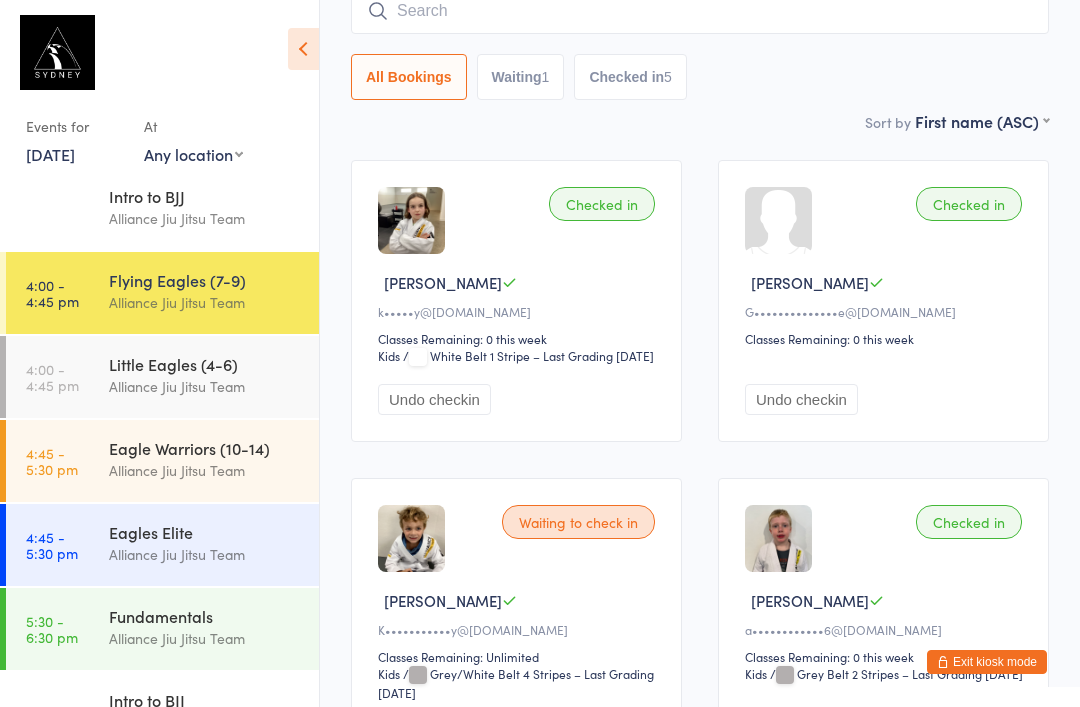 click on "4:00 - 4:45 pm Flying Eagles (7-9) Alliance Jiu Jitsu Team" at bounding box center [162, 293] 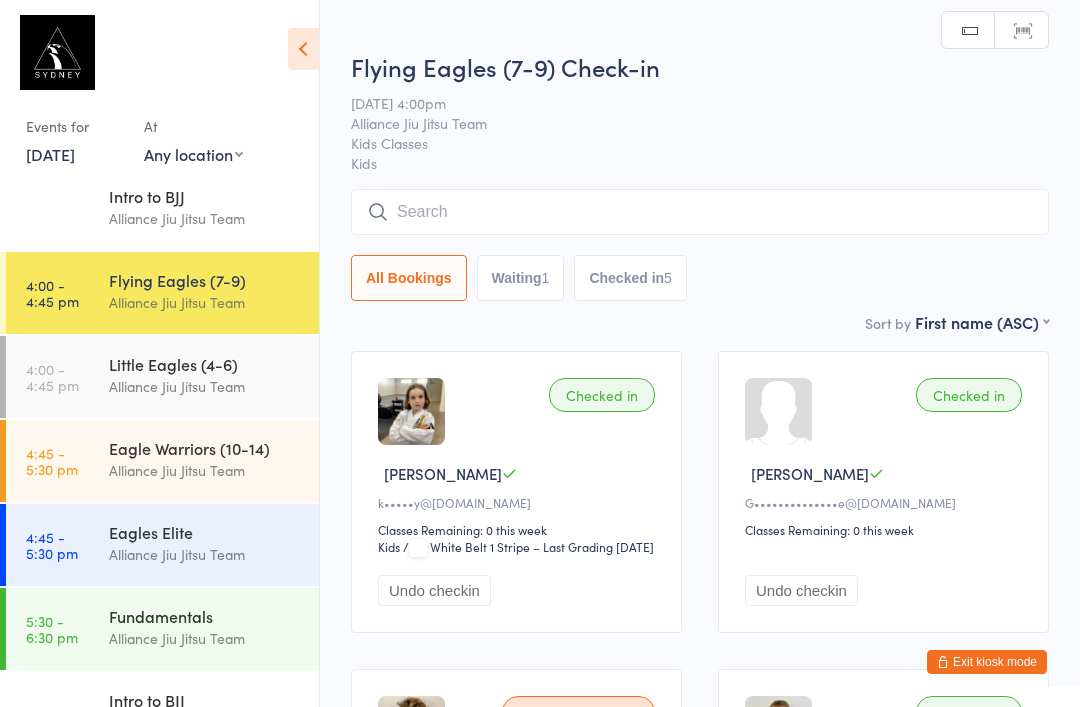 click at bounding box center (700, 212) 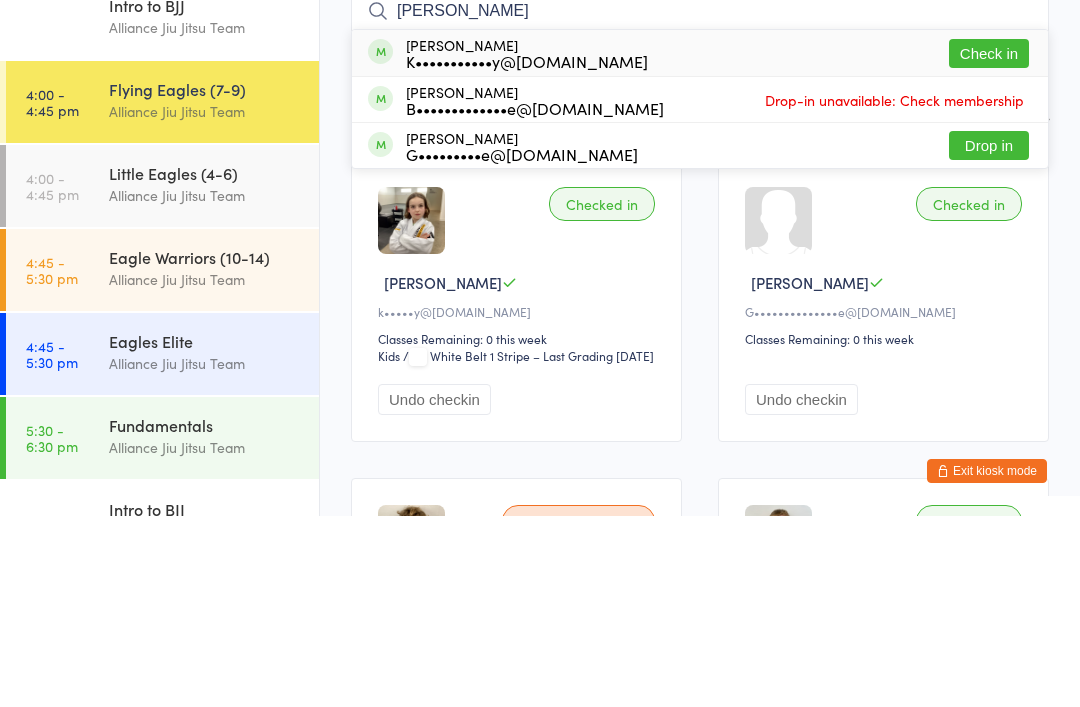 type on "[PERSON_NAME]" 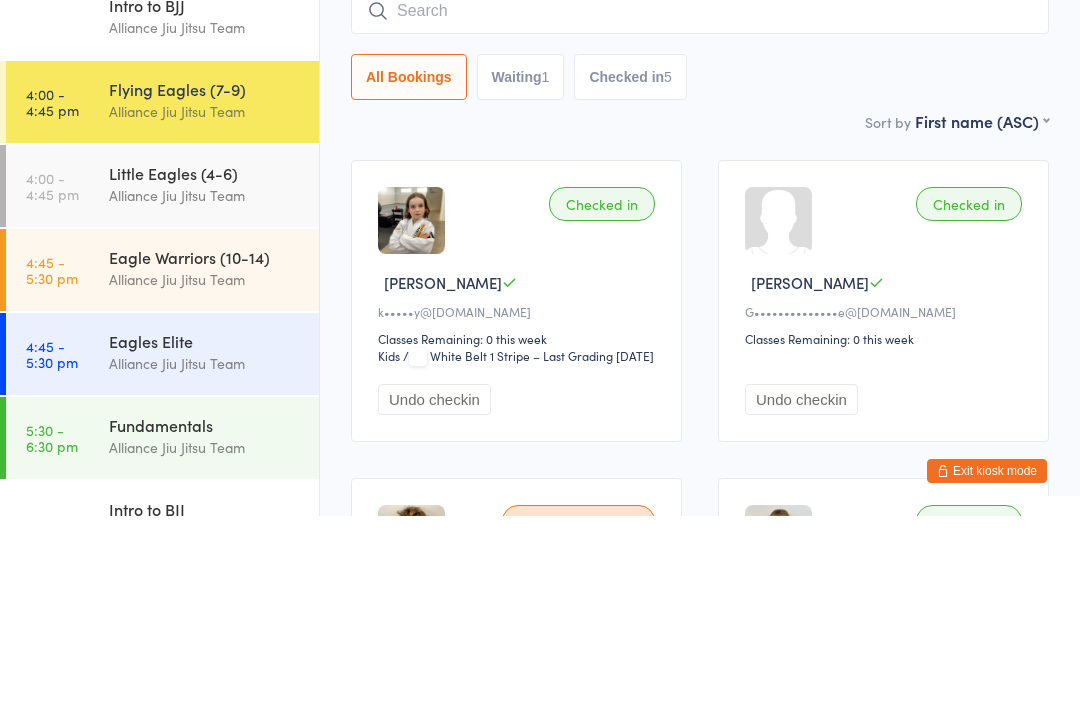 scroll, scrollTop: 191, scrollLeft: 0, axis: vertical 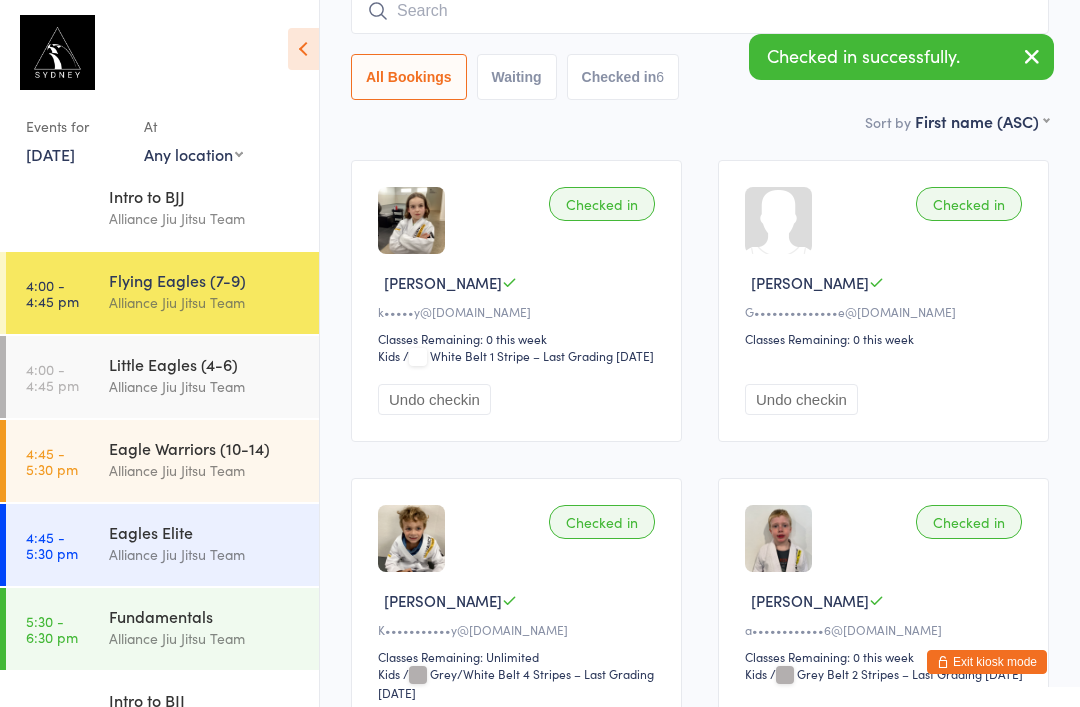 click on "Alliance Jiu Jitsu Team" at bounding box center [205, 470] 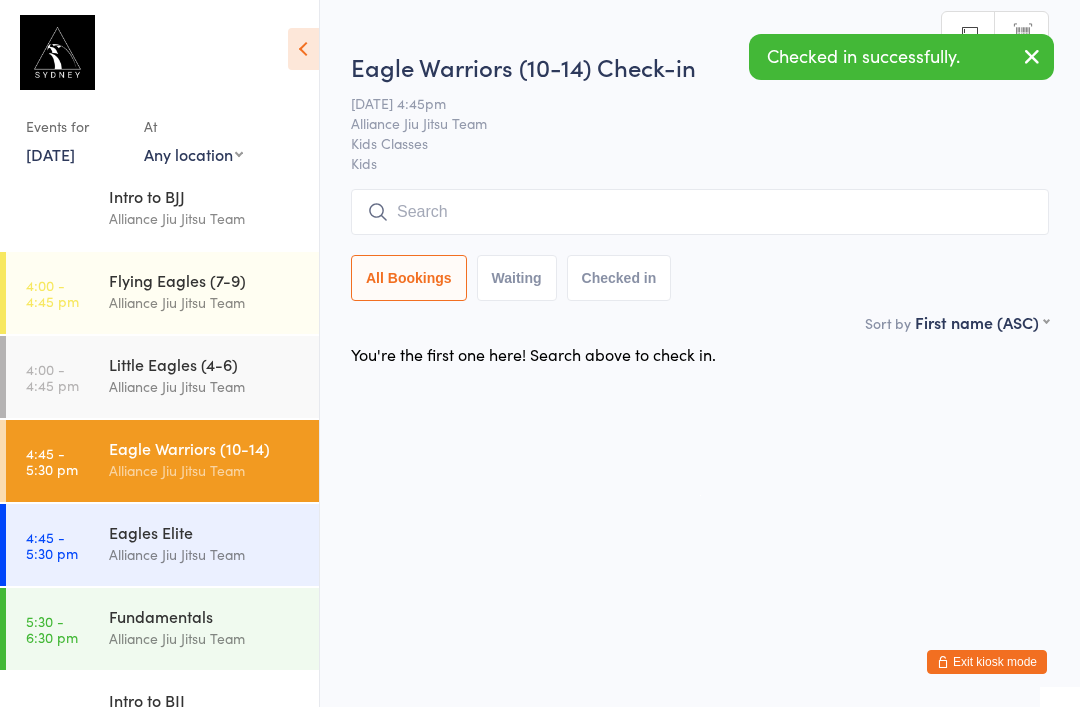 click at bounding box center [700, 212] 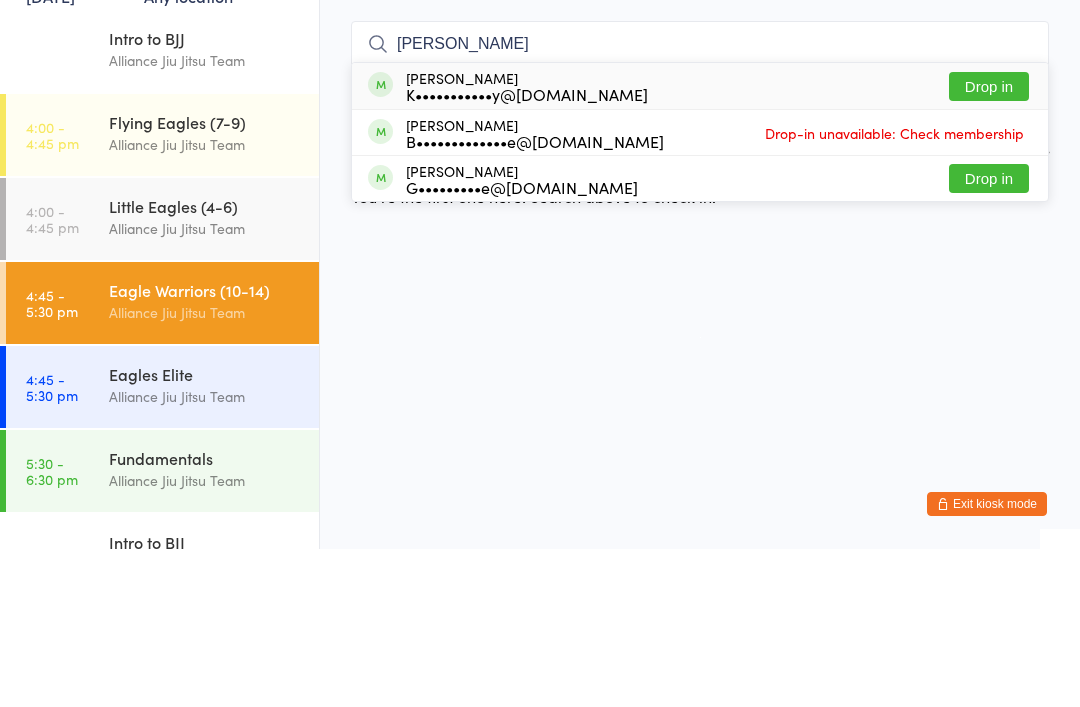 type on "[PERSON_NAME]" 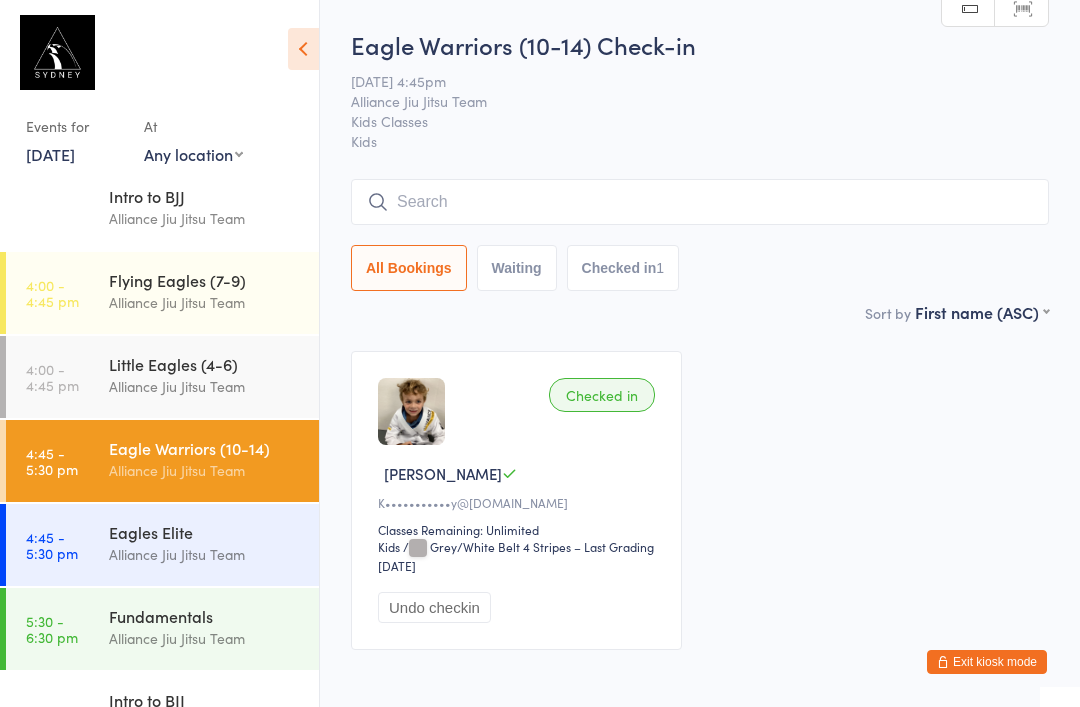 click at bounding box center [700, 202] 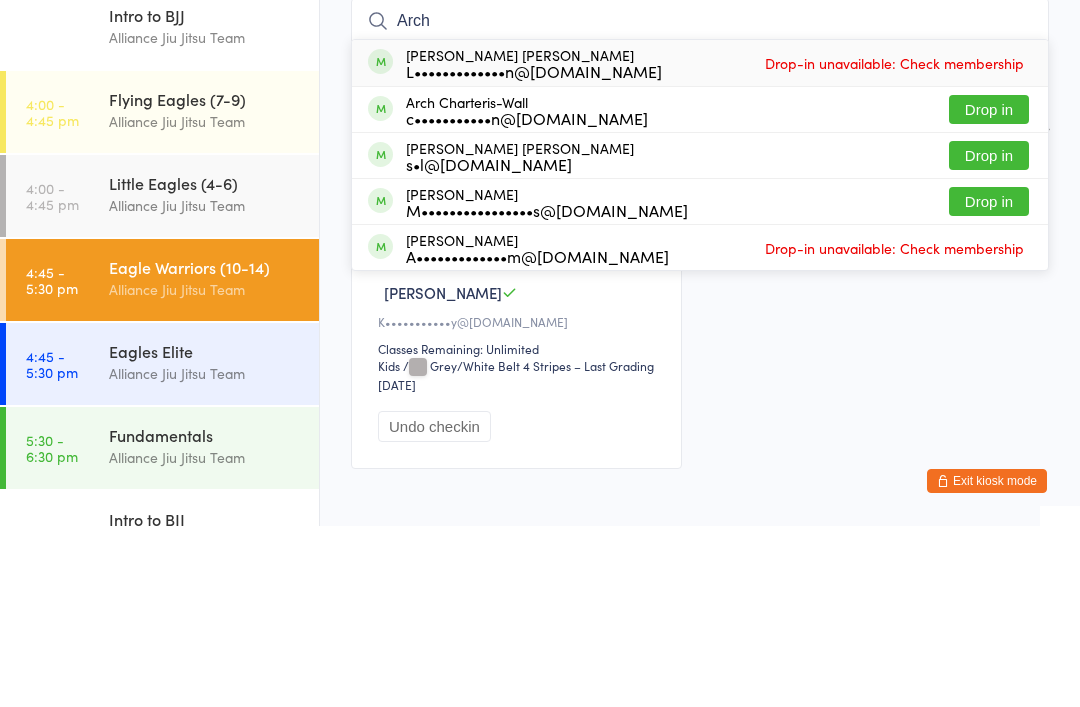 type on "Arch" 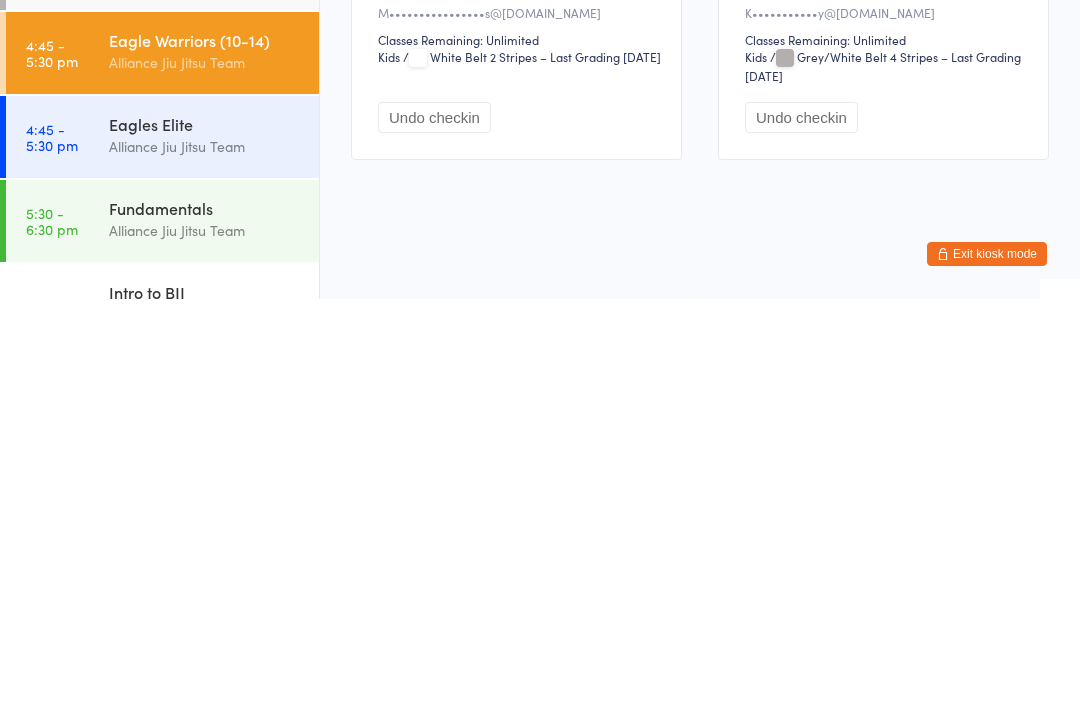 scroll, scrollTop: 108, scrollLeft: 0, axis: vertical 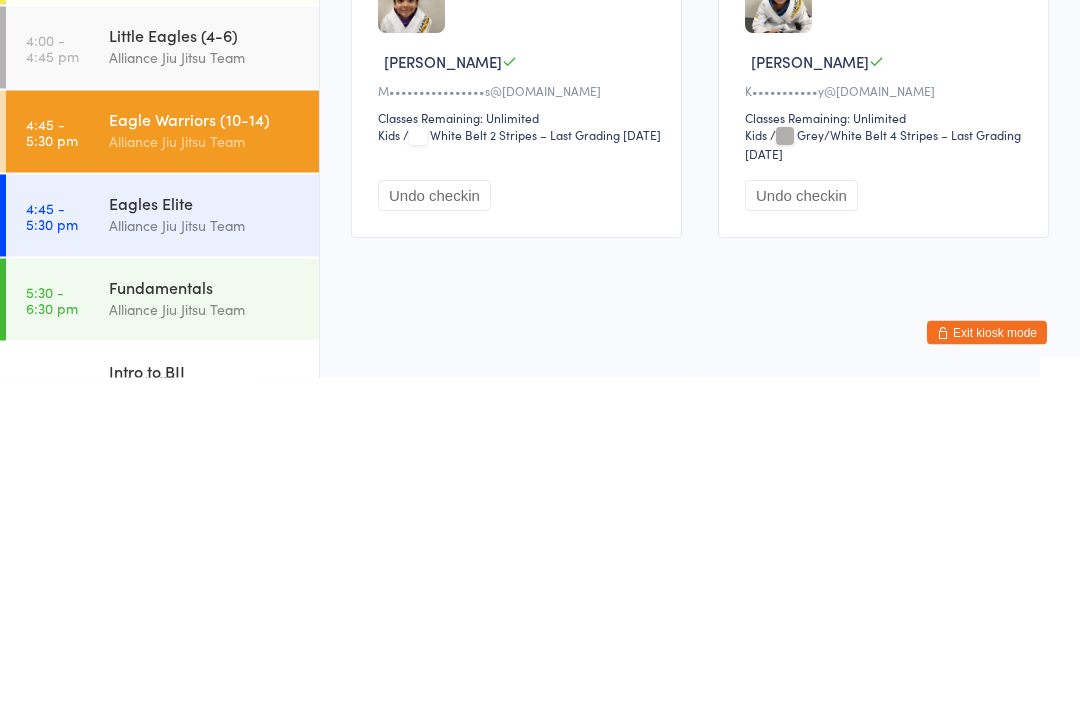 click on "/  White Belt 2 Stripes – Last Grading [DATE]" at bounding box center (532, 464) 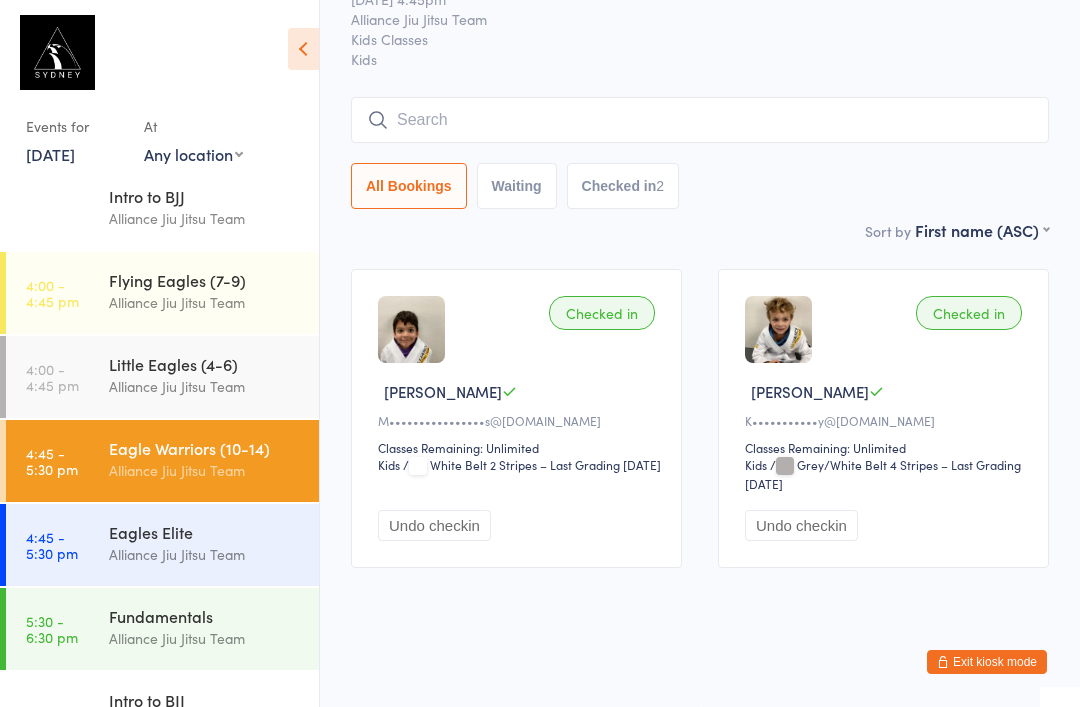click on "Classes Remaining: Unlimited" at bounding box center (519, 447) 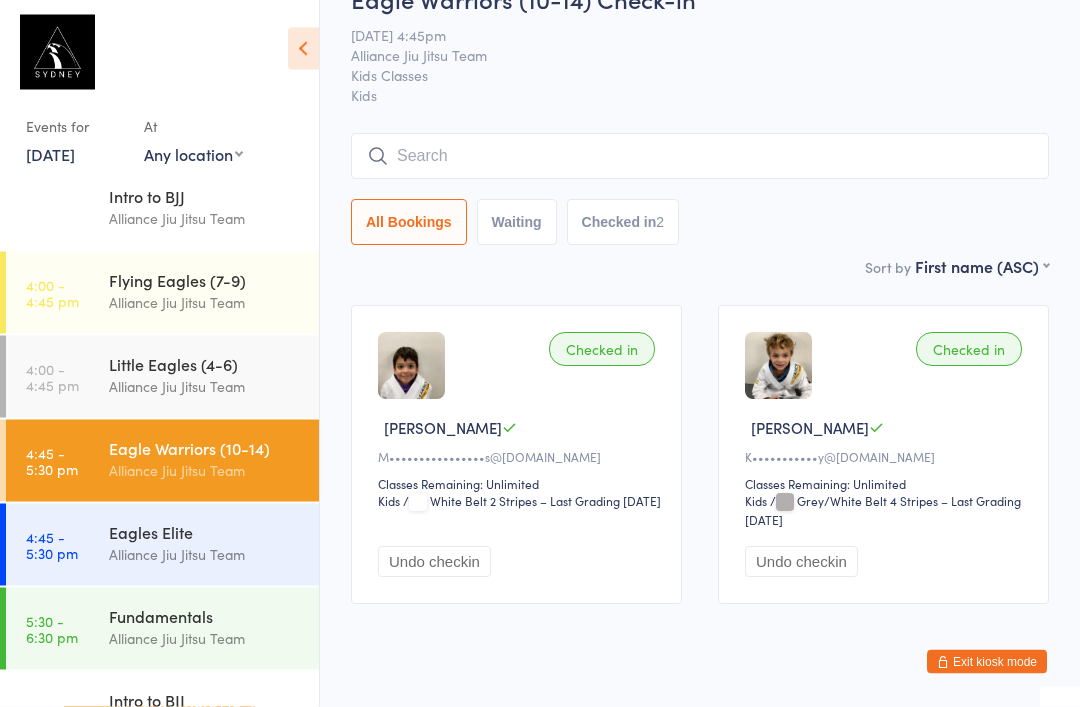 scroll, scrollTop: 0, scrollLeft: 0, axis: both 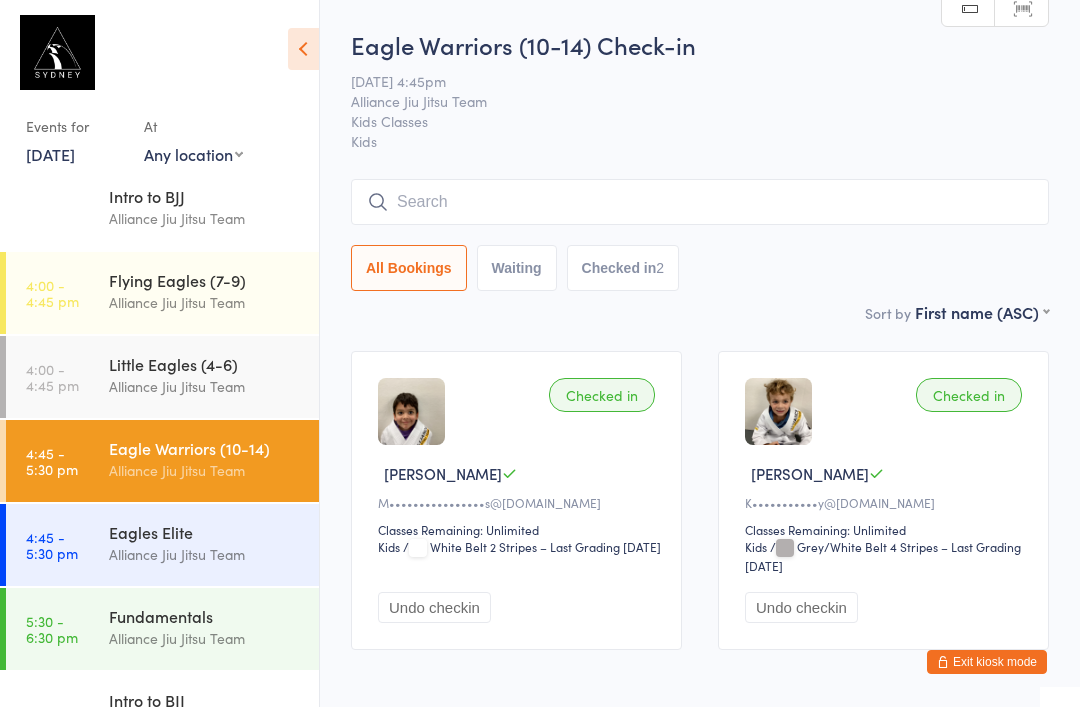 click on "Checked in" at bounding box center [602, 395] 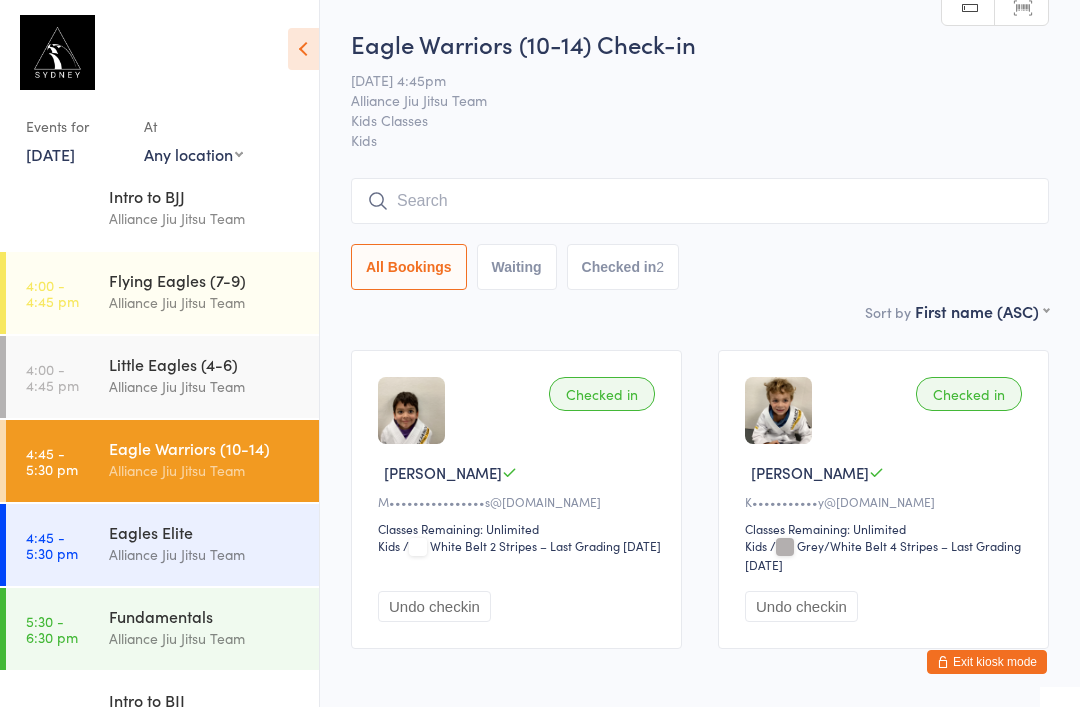 scroll, scrollTop: 44, scrollLeft: 0, axis: vertical 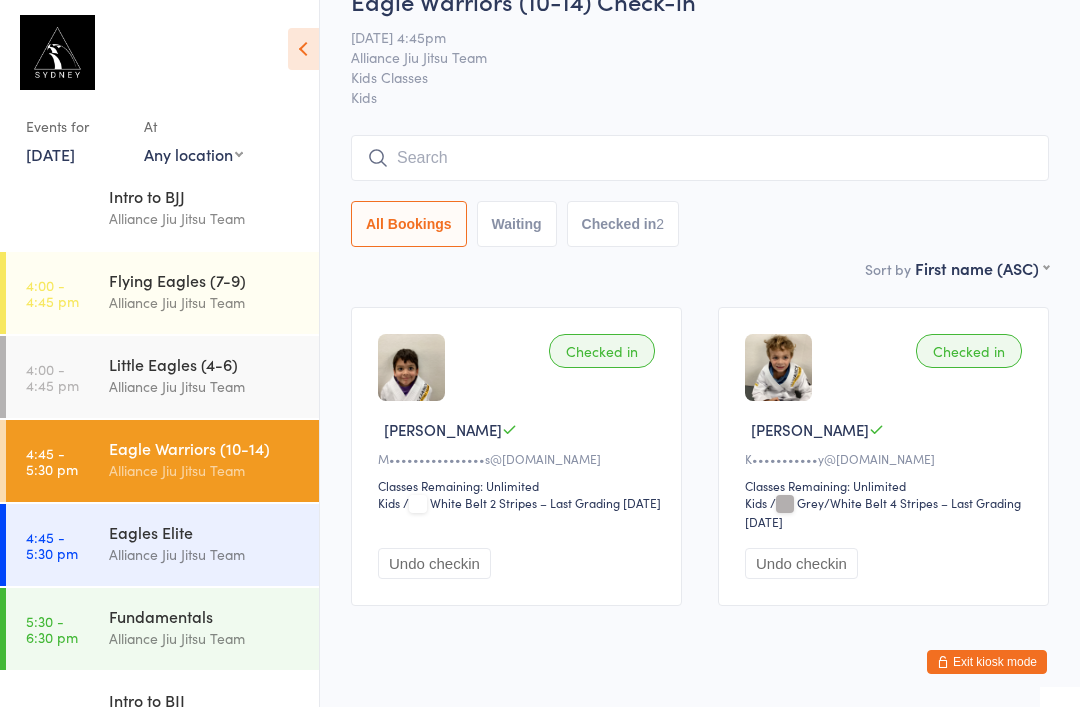 click on "Undo checkin" at bounding box center [434, 563] 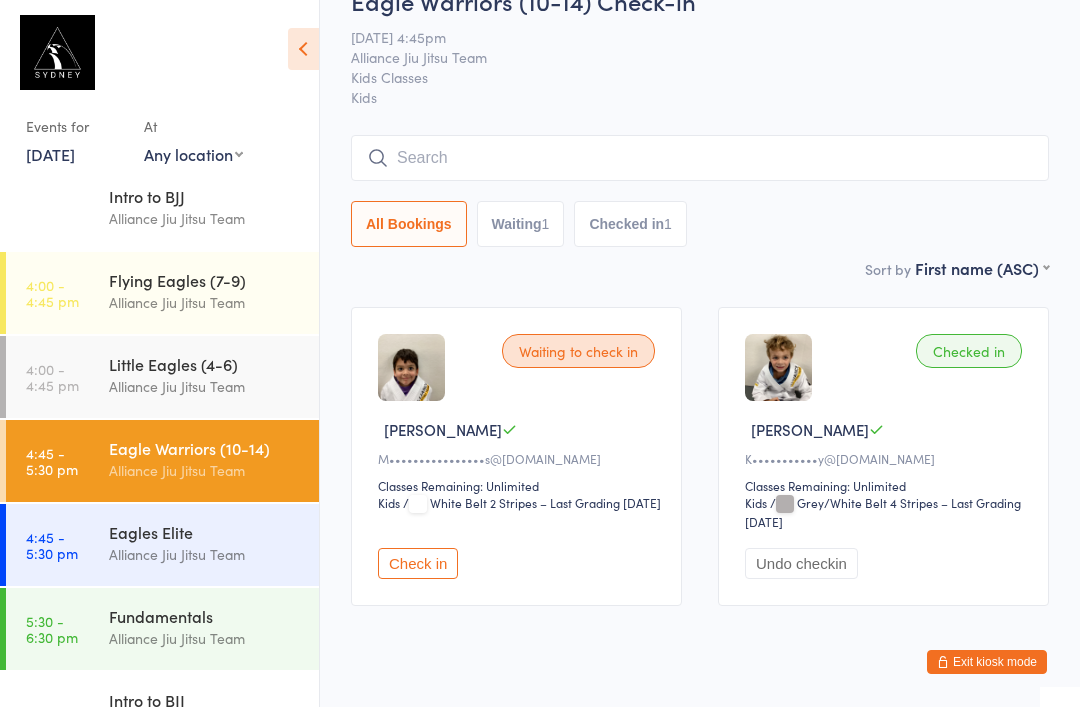 click on "Little Eagles (4-6)" at bounding box center [205, 364] 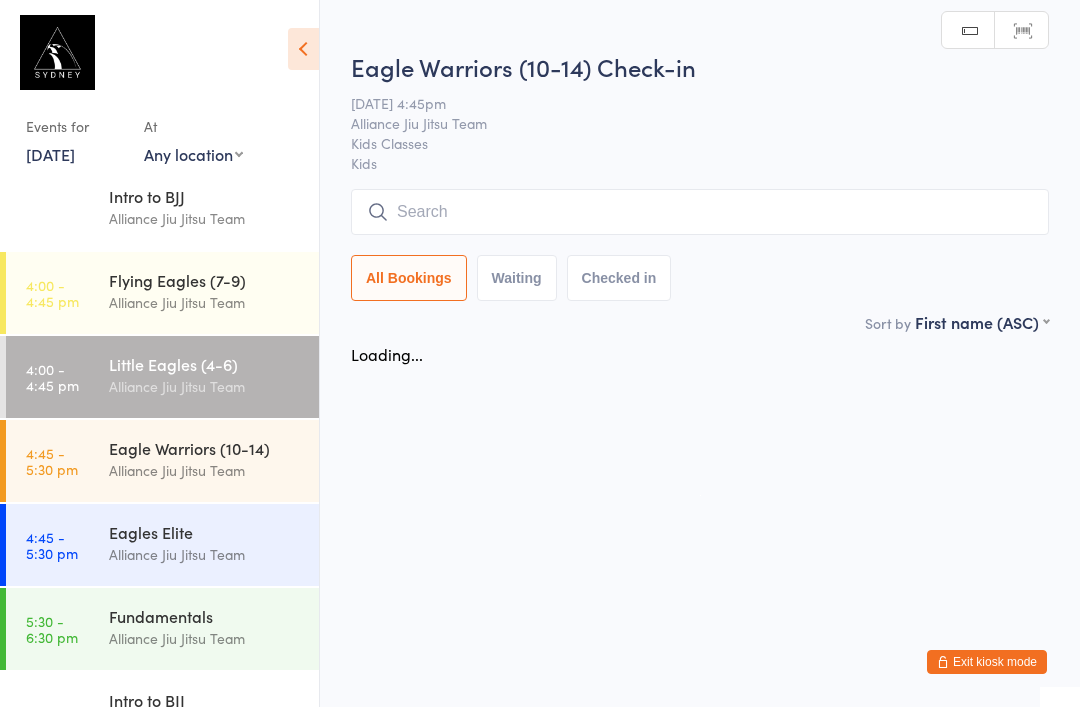 scroll, scrollTop: 0, scrollLeft: 0, axis: both 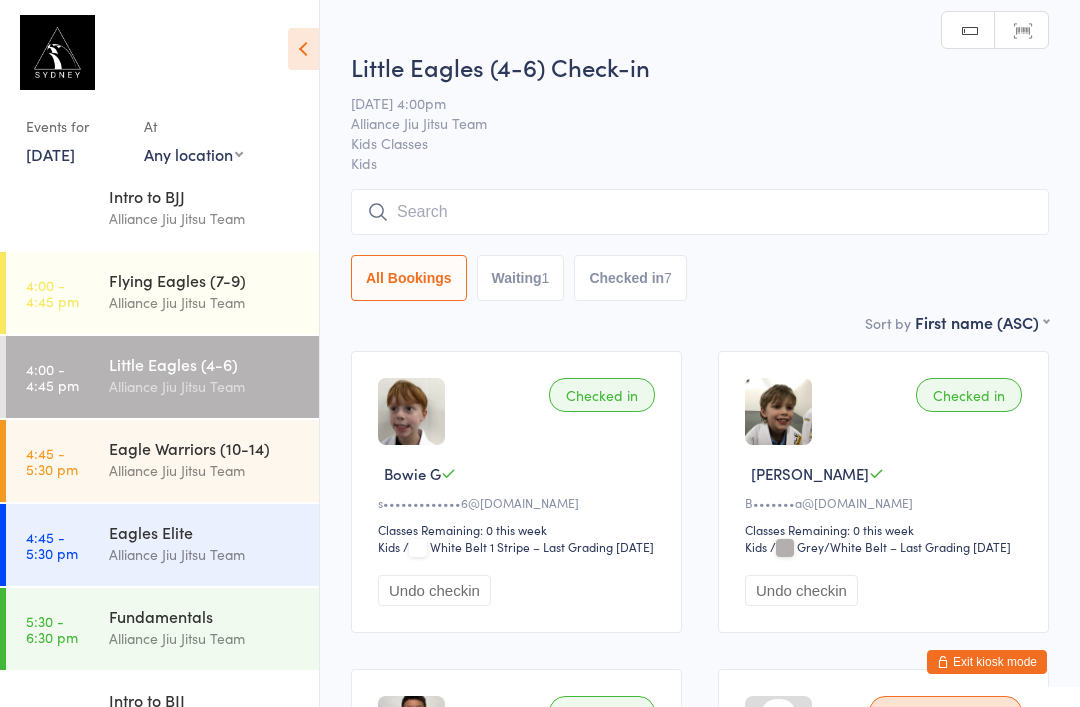 click at bounding box center (700, 212) 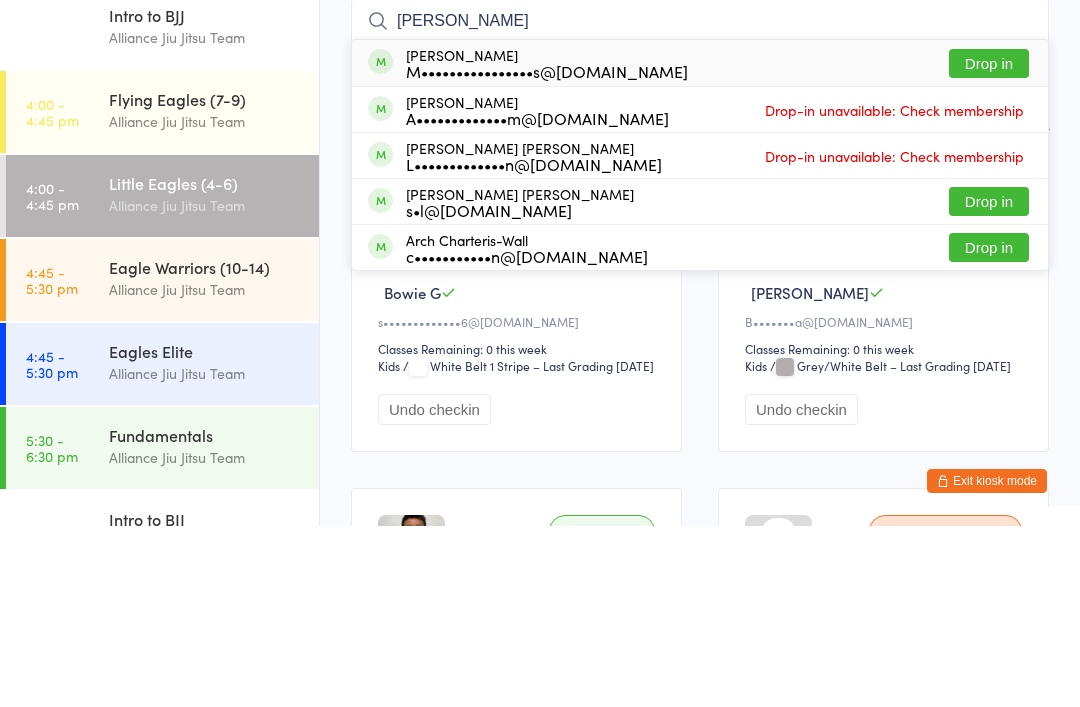 type on "[PERSON_NAME]" 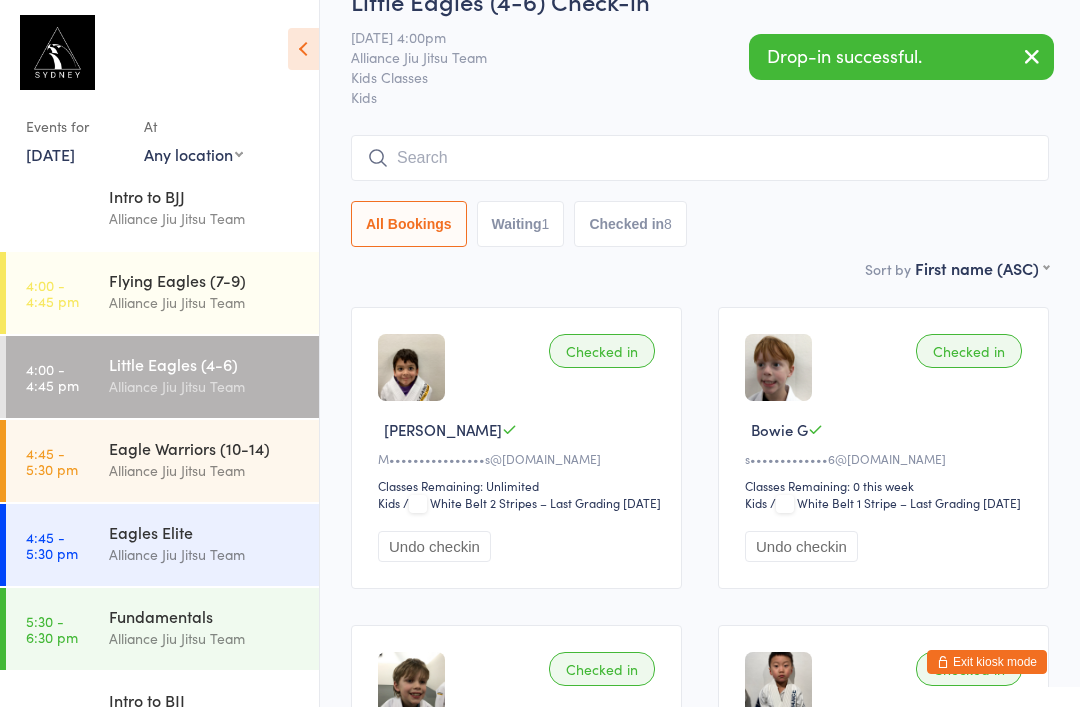 scroll, scrollTop: 0, scrollLeft: 0, axis: both 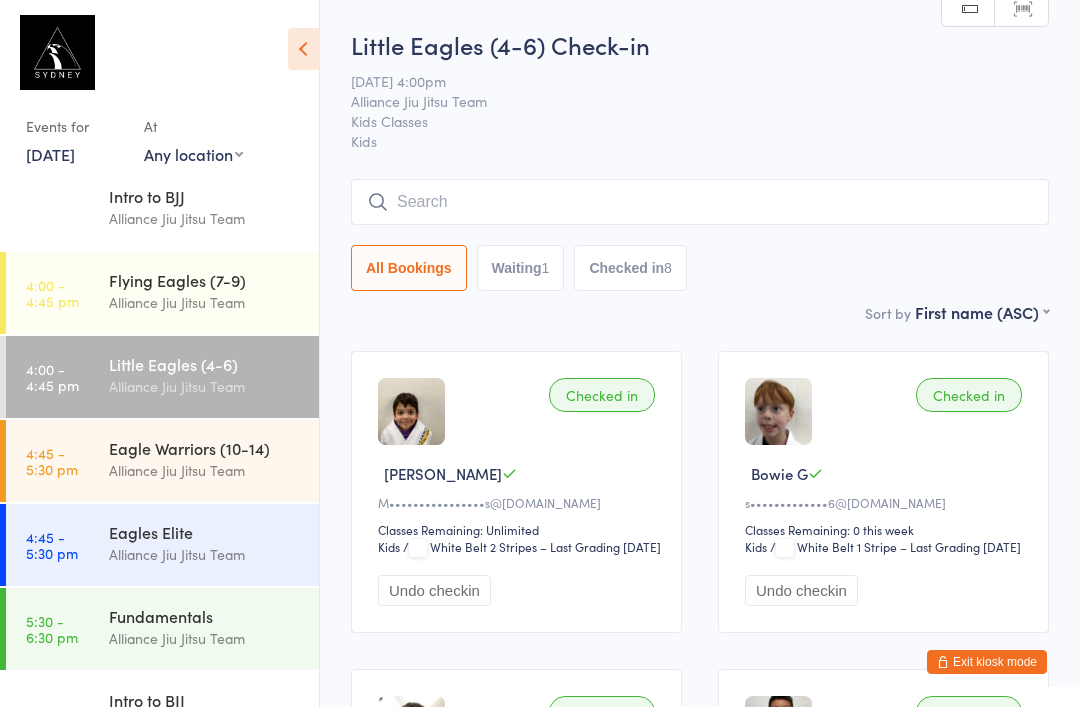 click at bounding box center [700, 202] 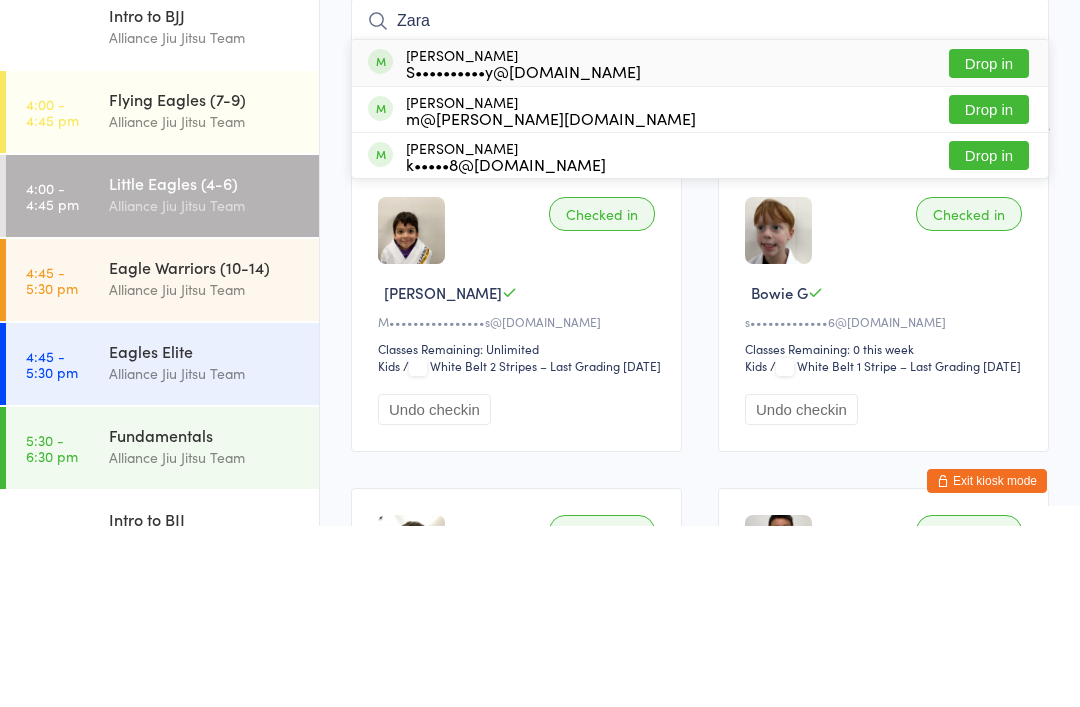 type on "Zara" 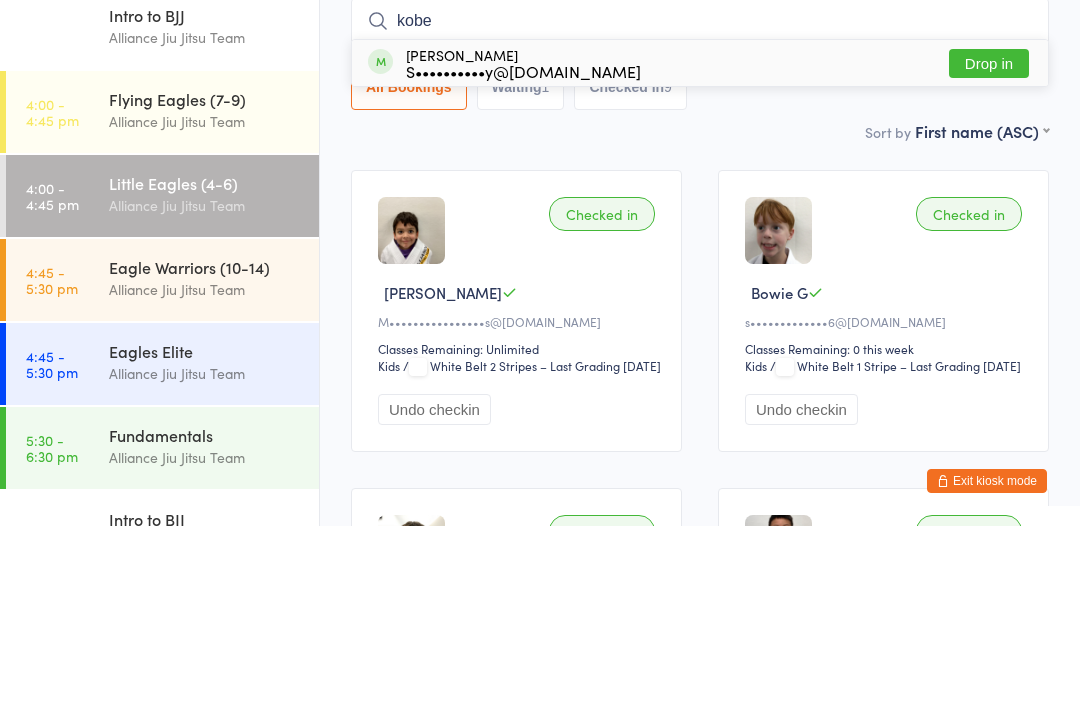 type on "kobe" 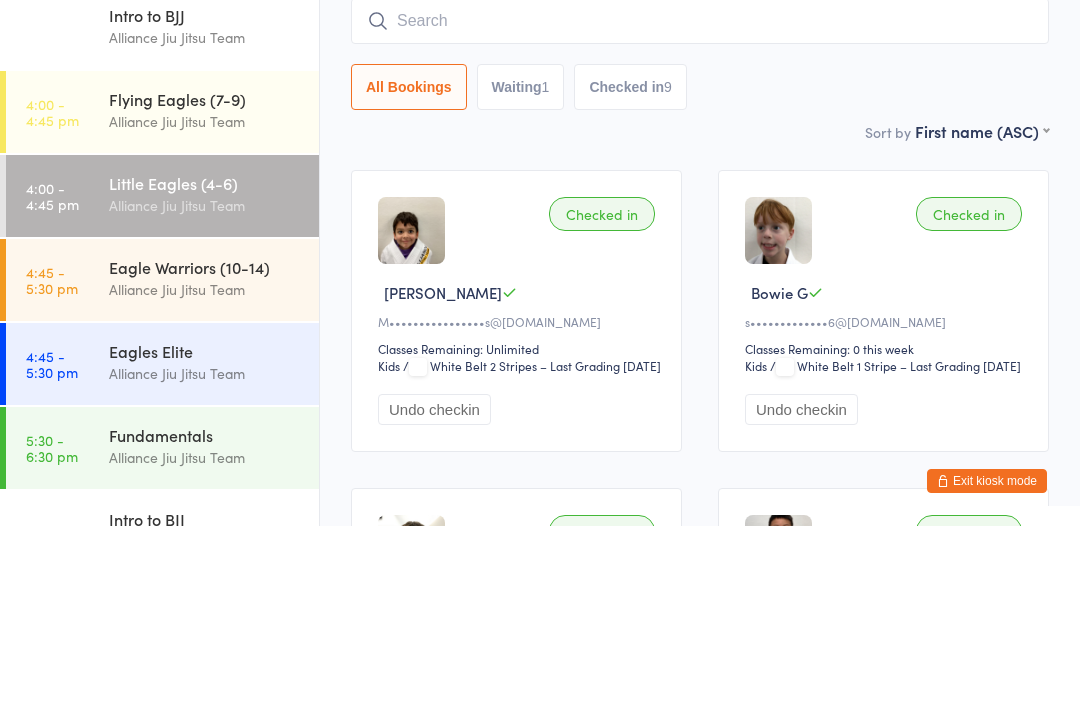 scroll, scrollTop: 181, scrollLeft: 0, axis: vertical 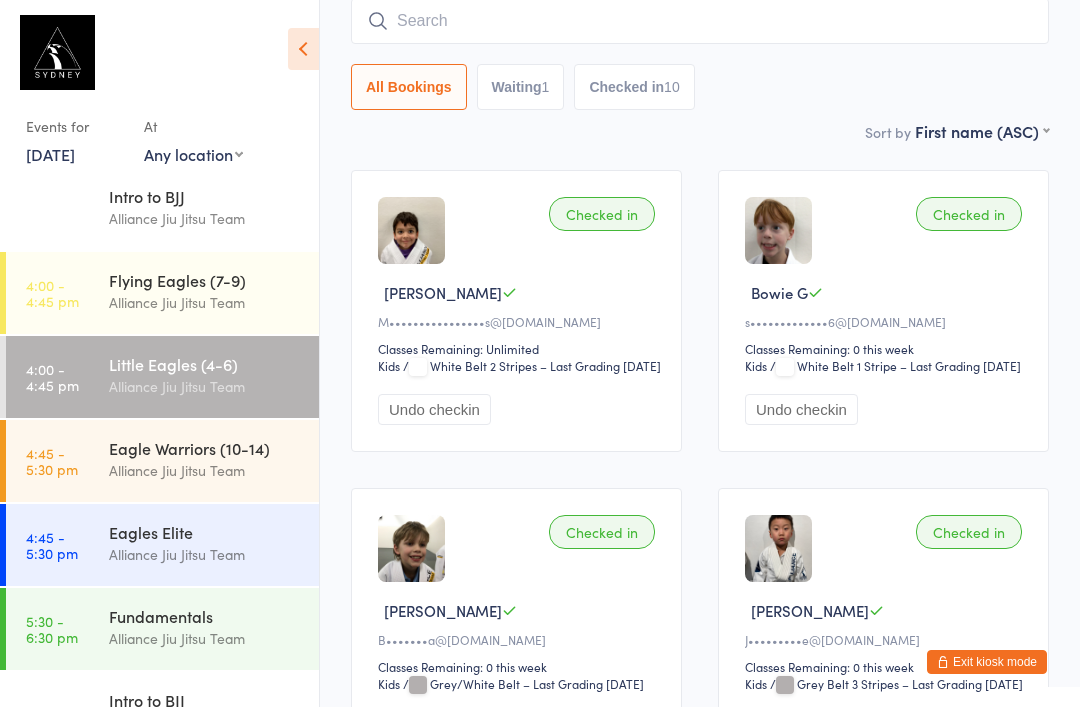 click at bounding box center [700, 21] 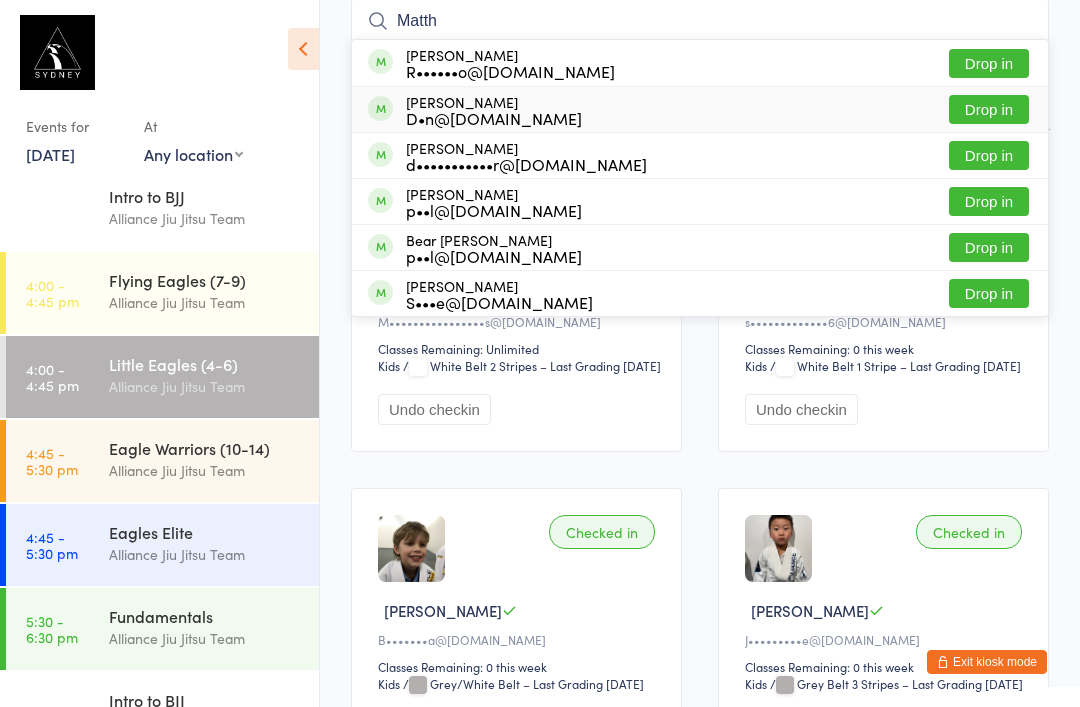 type on "Matth" 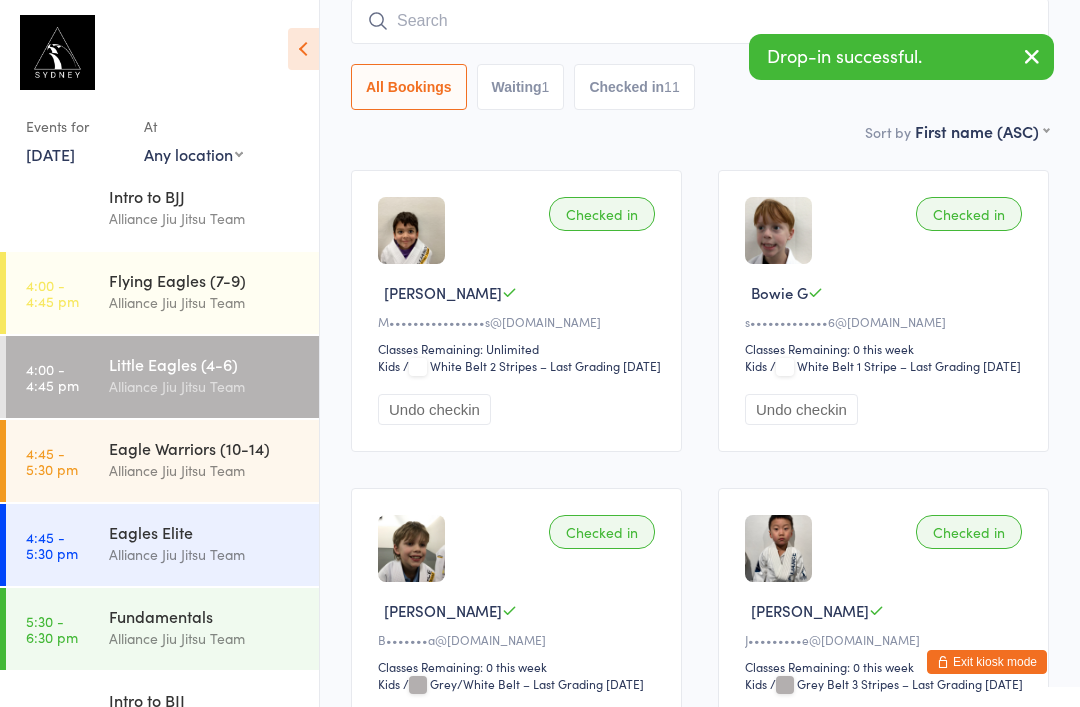 click at bounding box center [700, 21] 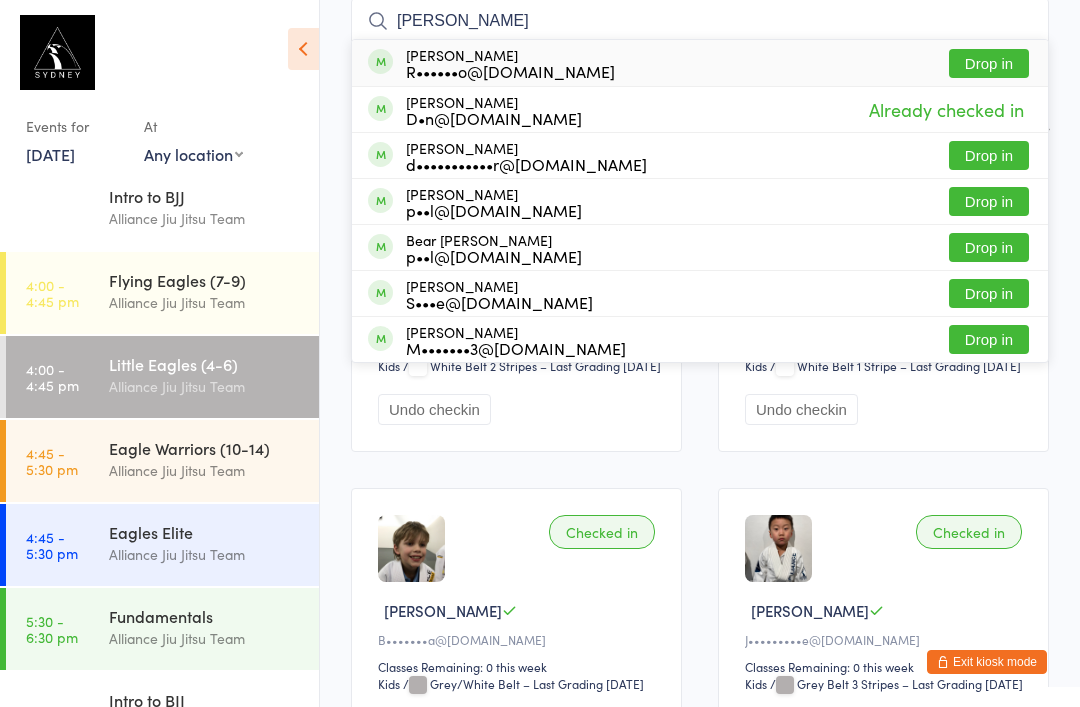 type on "[PERSON_NAME]" 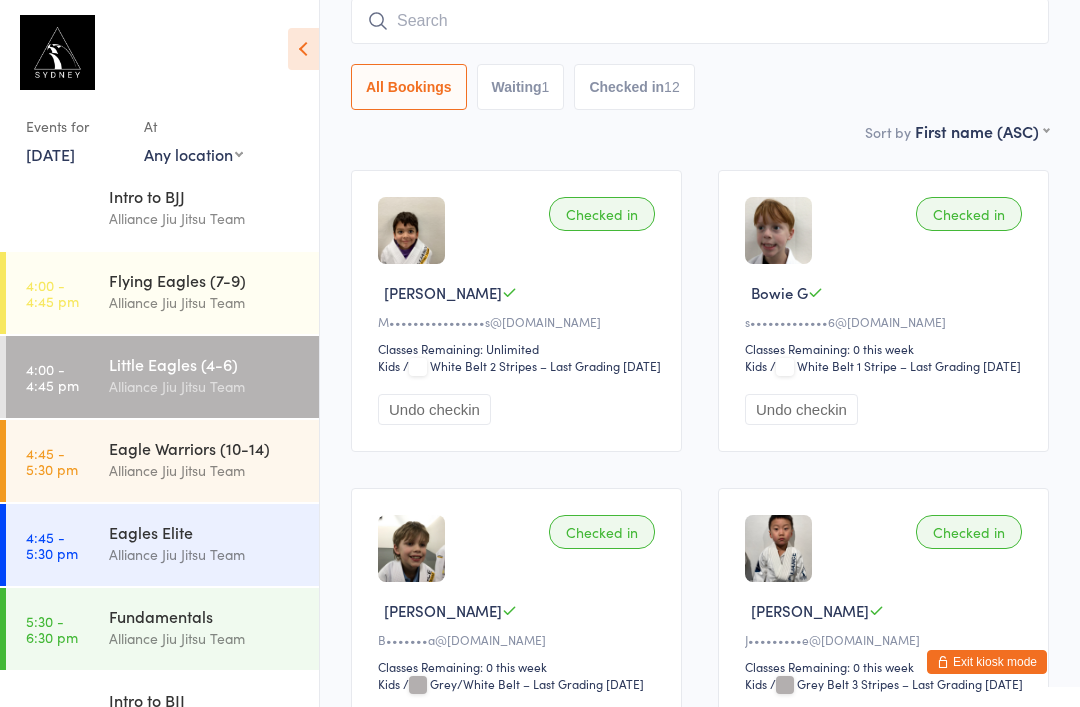 click on "Alliance Jiu Jitsu Team" at bounding box center (205, 302) 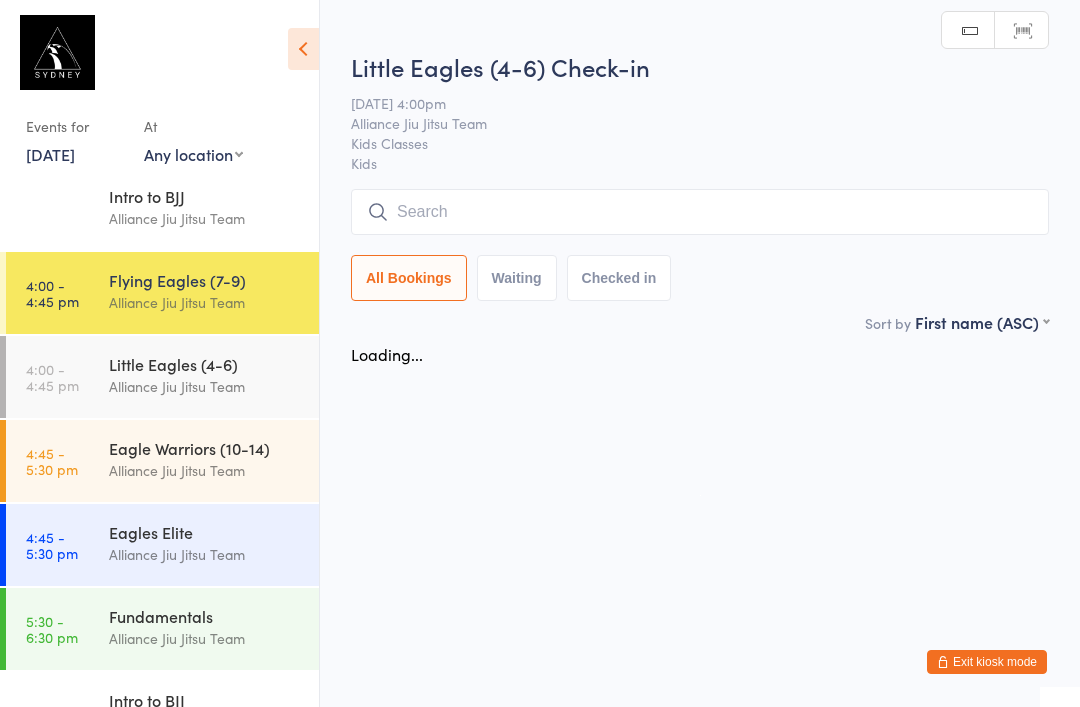 scroll, scrollTop: 0, scrollLeft: 0, axis: both 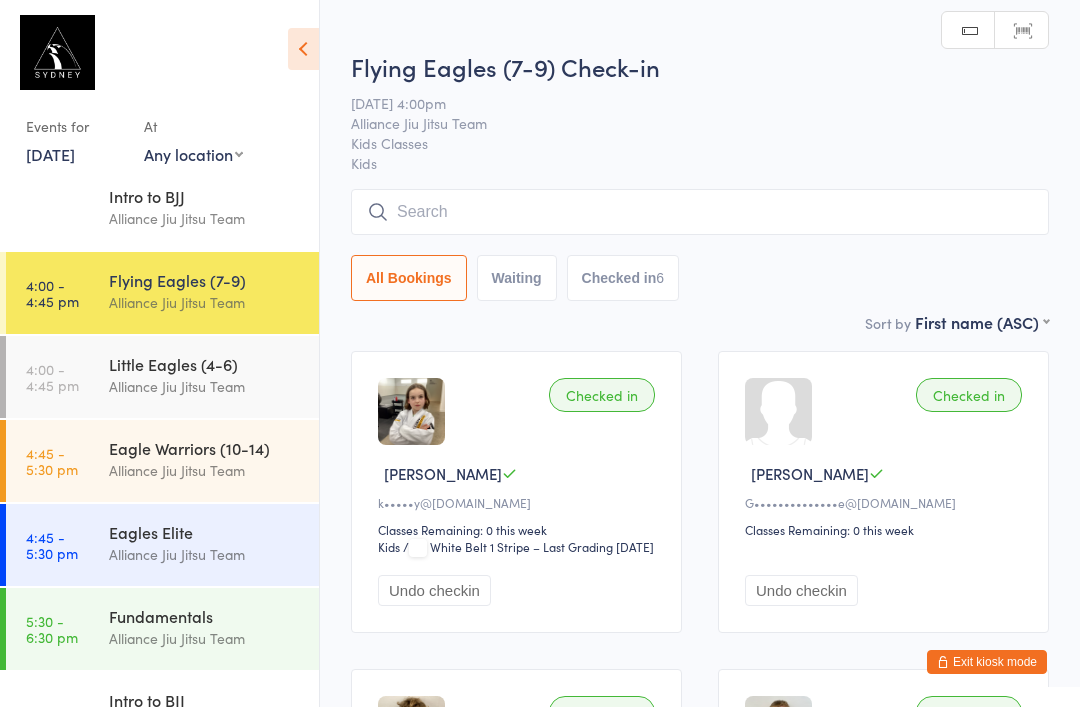 click at bounding box center (700, 212) 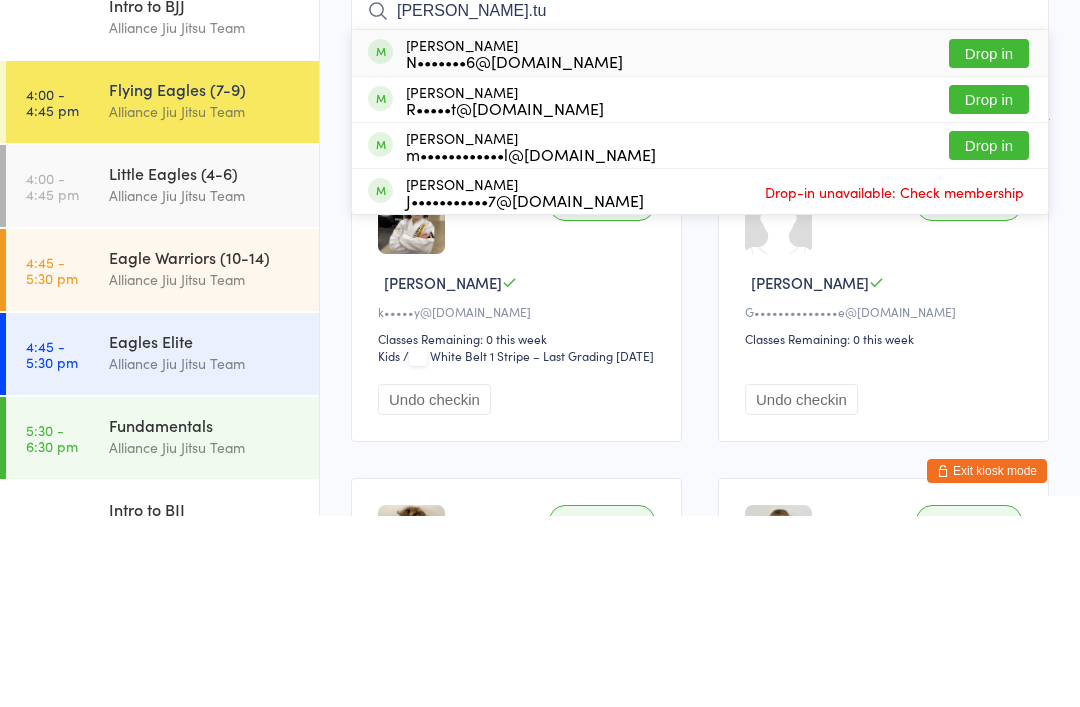 type on "[PERSON_NAME].tu" 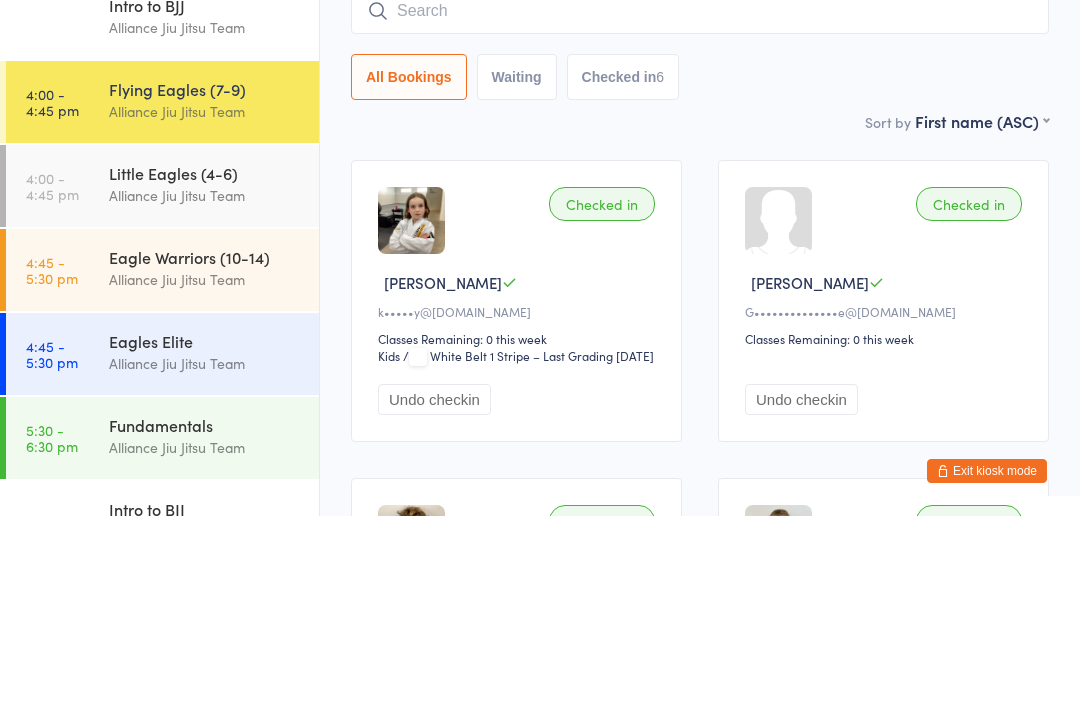 scroll, scrollTop: 191, scrollLeft: 0, axis: vertical 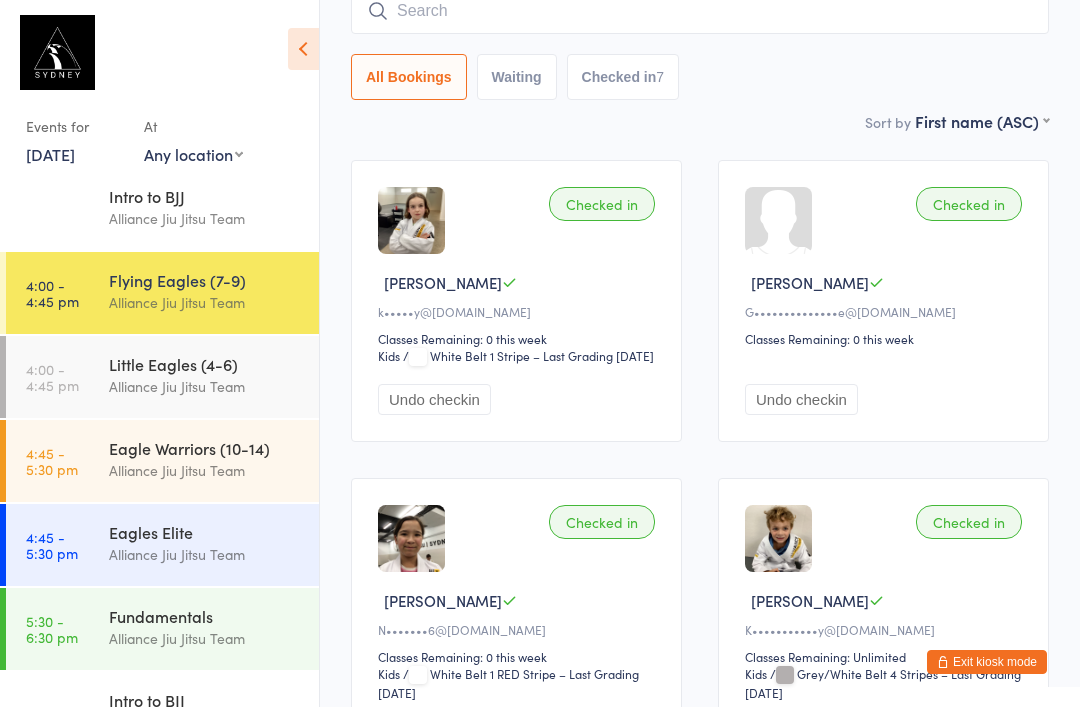 click at bounding box center (700, 11) 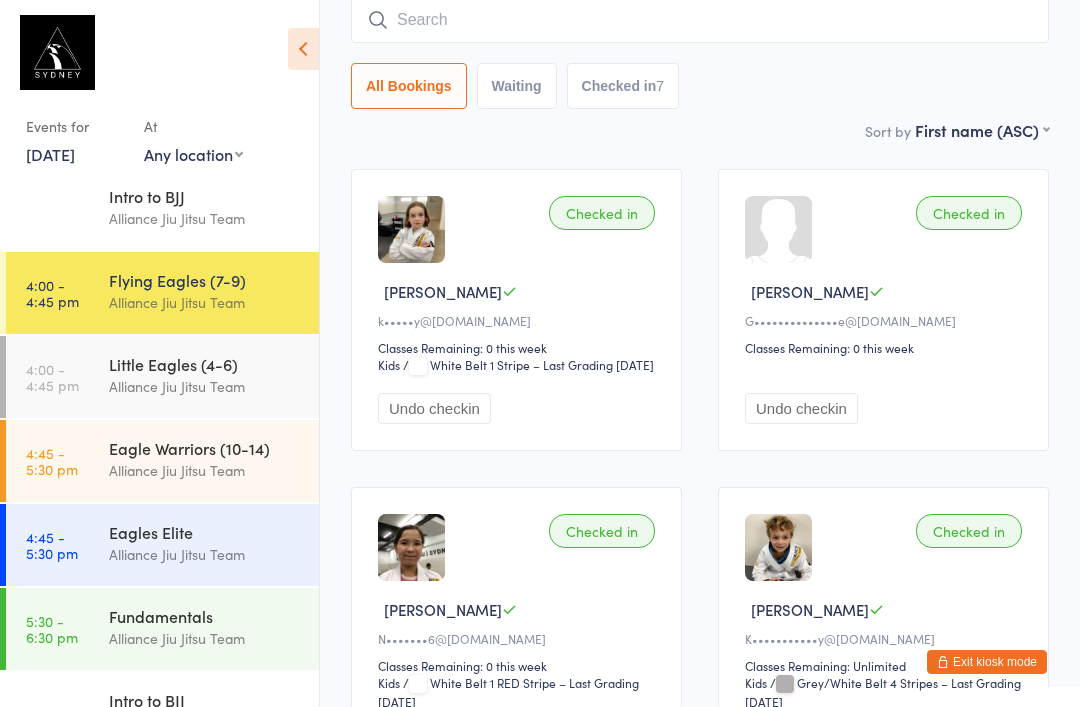 scroll, scrollTop: 181, scrollLeft: 0, axis: vertical 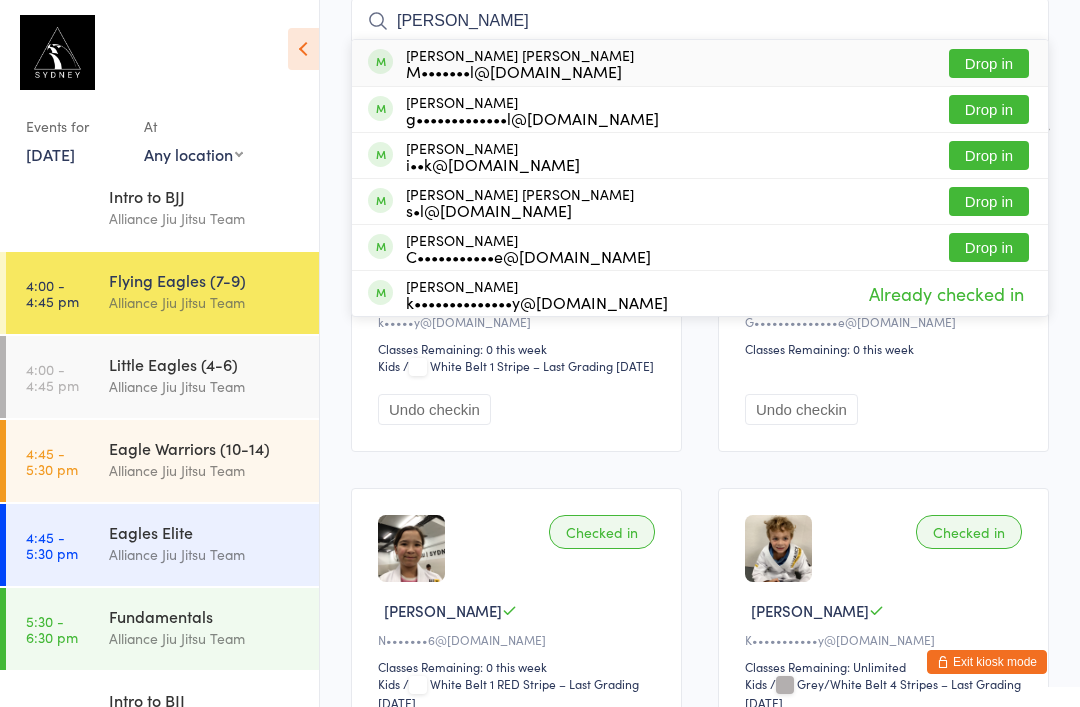 type on "[PERSON_NAME]" 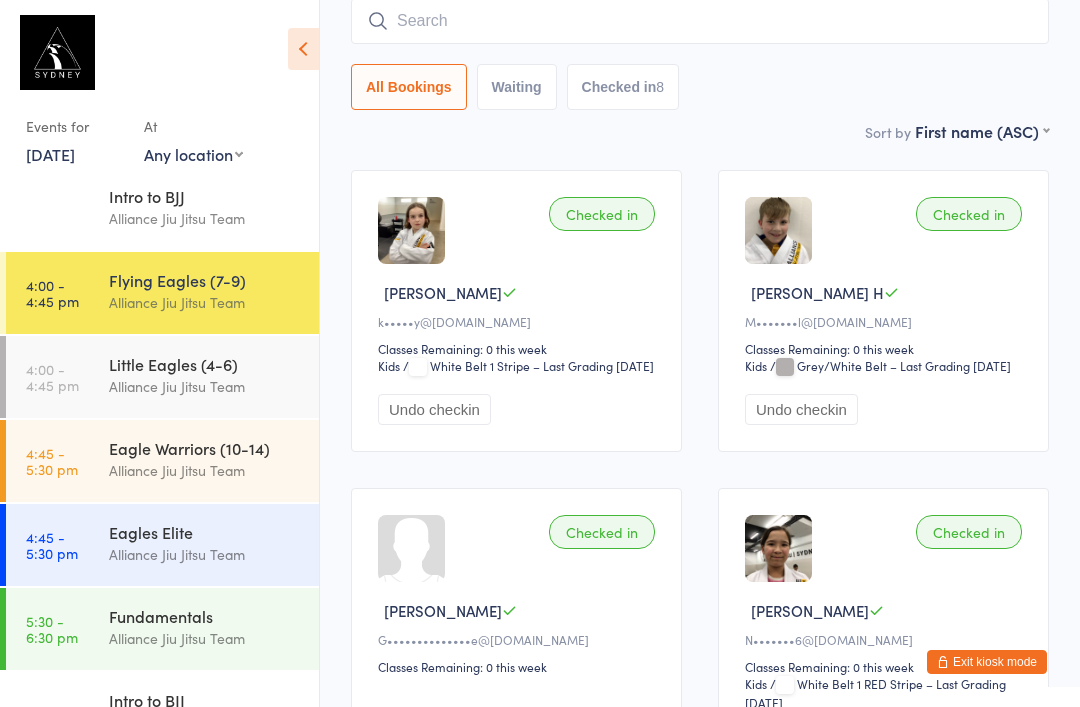 click at bounding box center (700, 21) 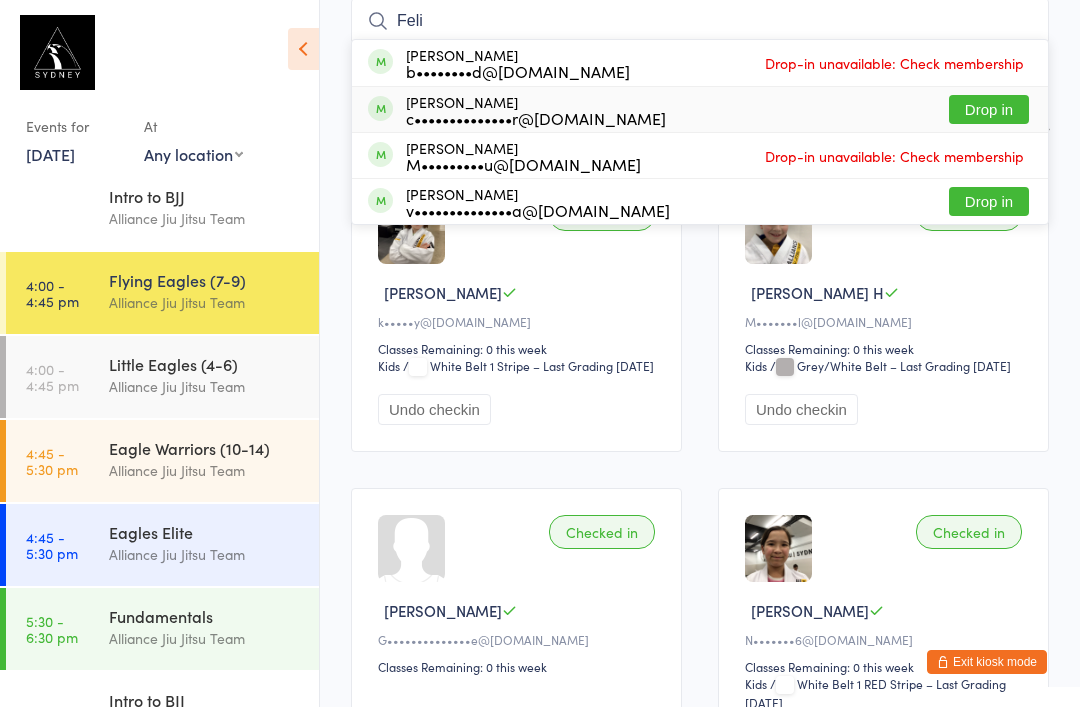 type on "Feli" 